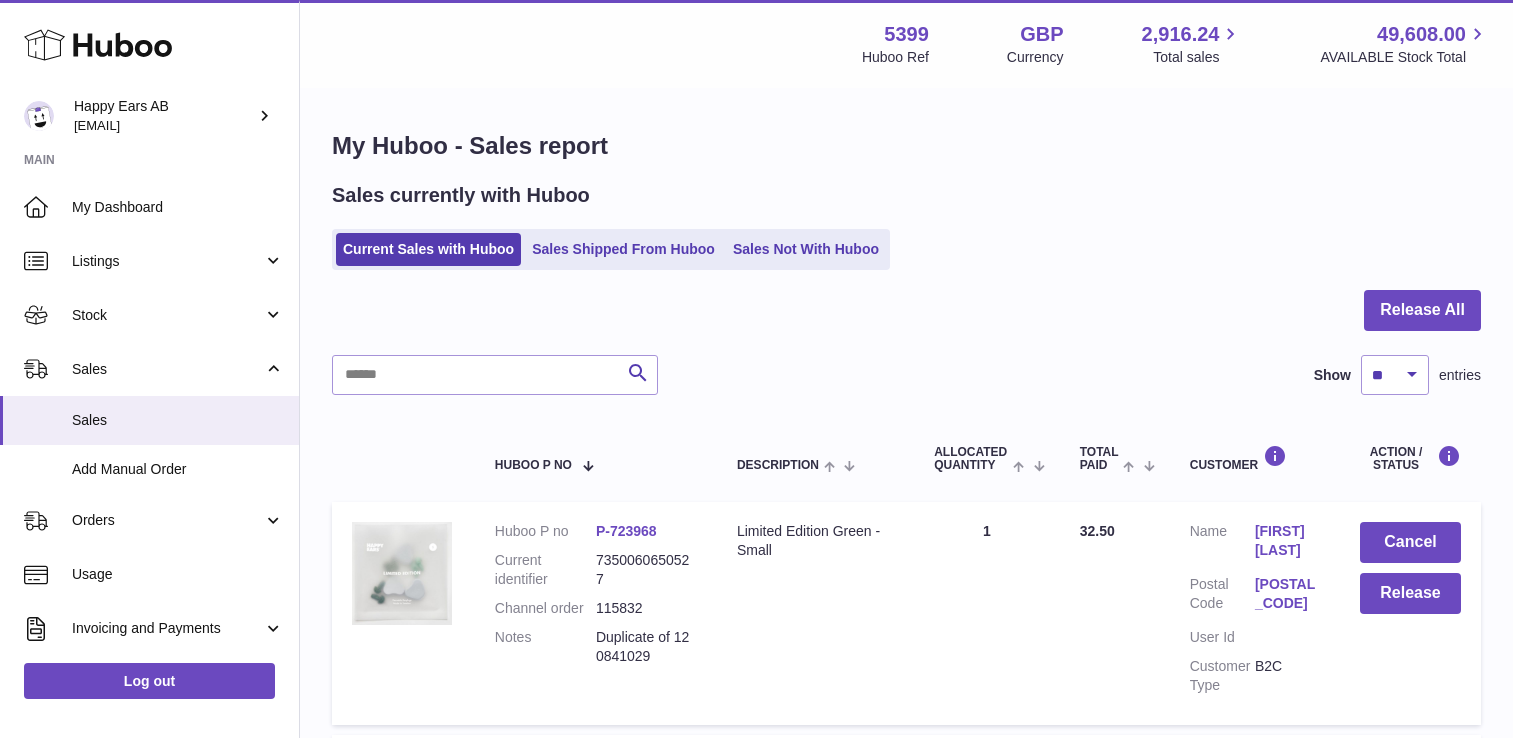 scroll, scrollTop: 0, scrollLeft: 0, axis: both 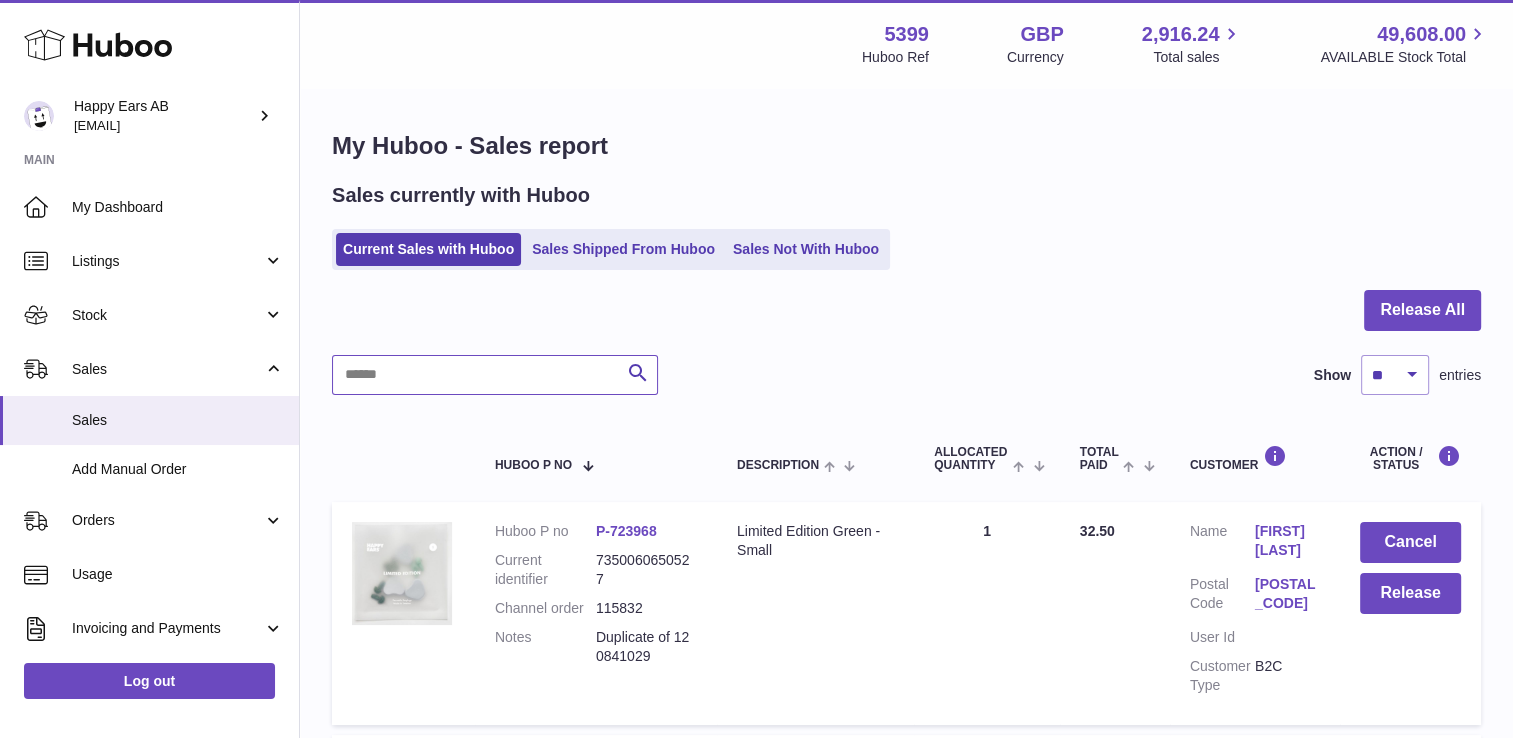 click at bounding box center [495, 375] 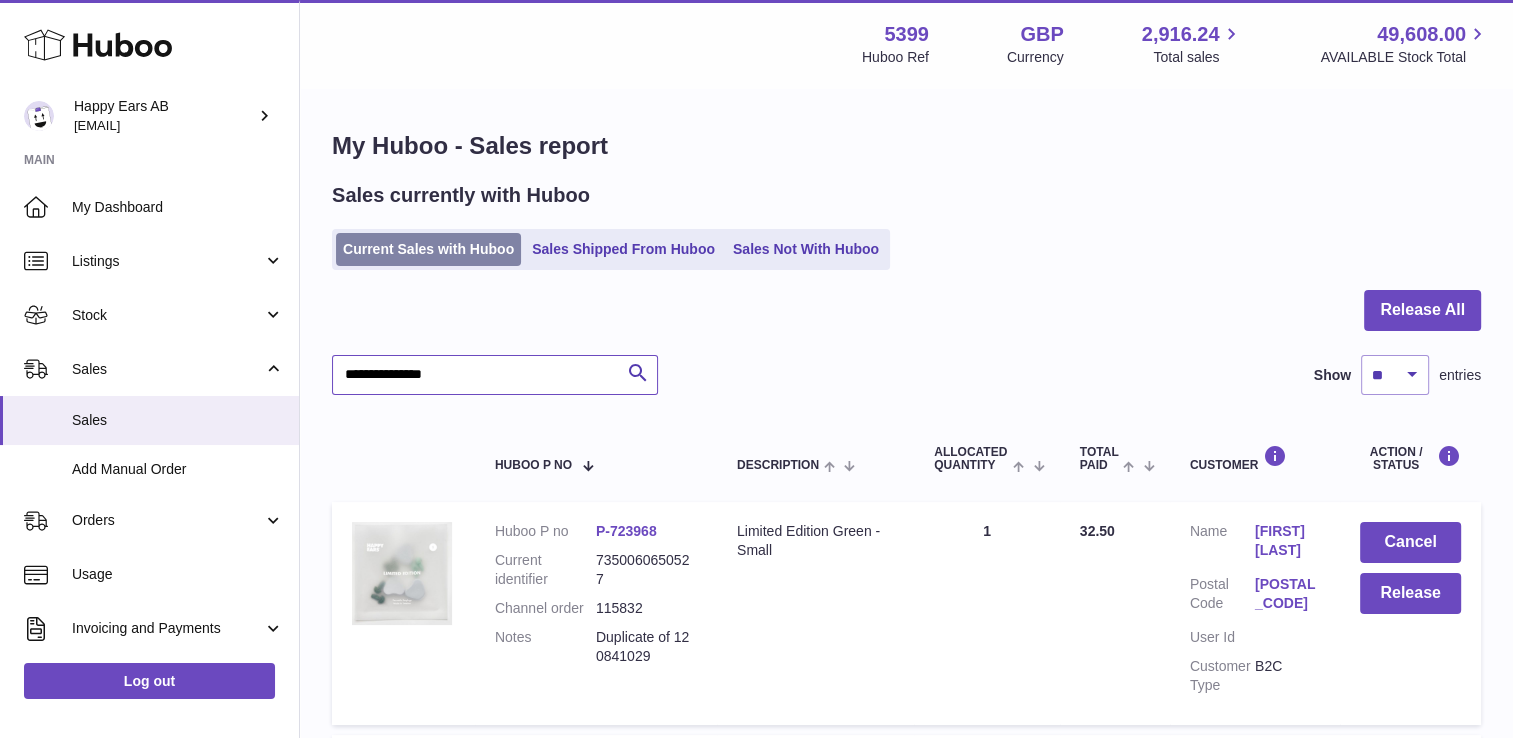 type on "**********" 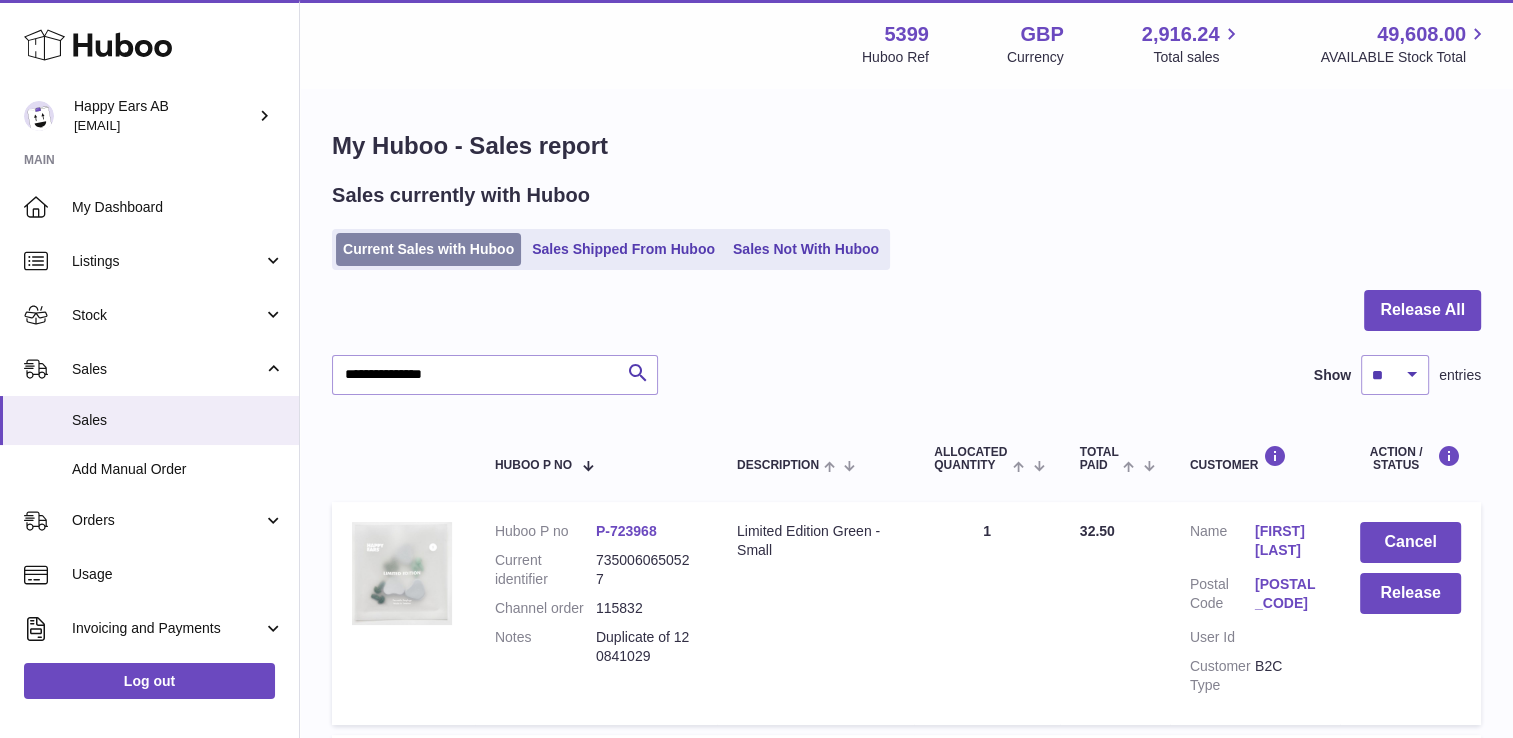 click on "Current Sales with Huboo" at bounding box center (428, 249) 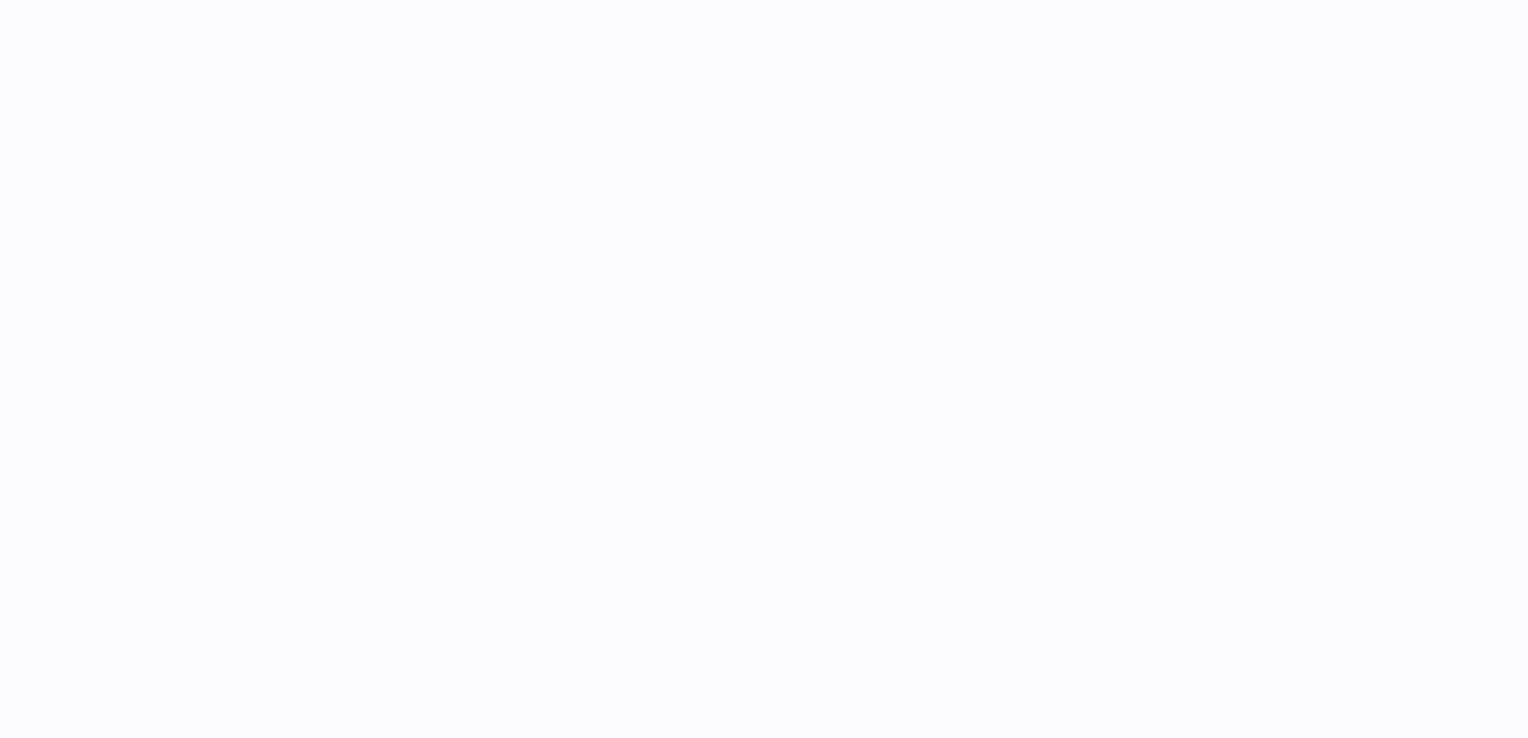 scroll, scrollTop: 0, scrollLeft: 0, axis: both 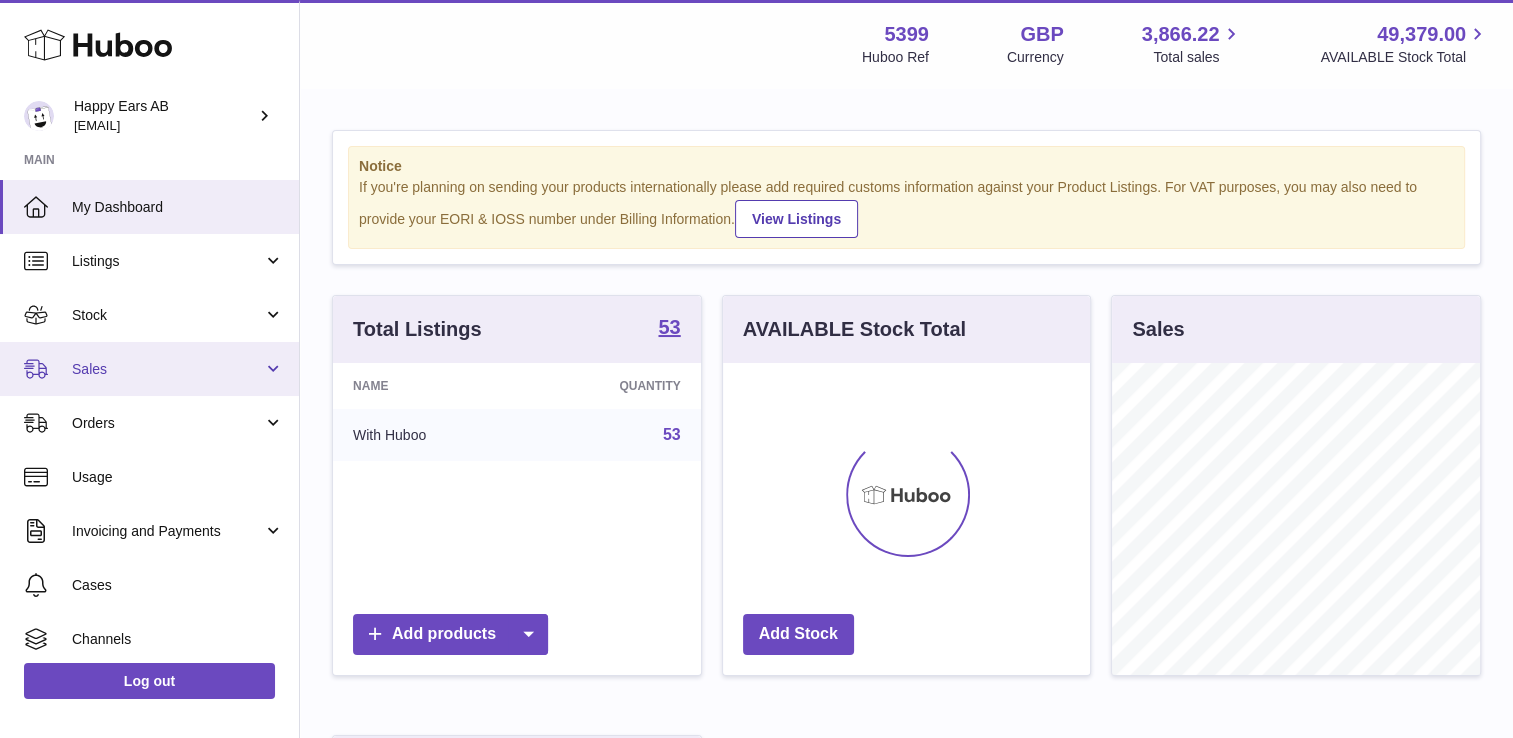 click on "Sales" at bounding box center (149, 369) 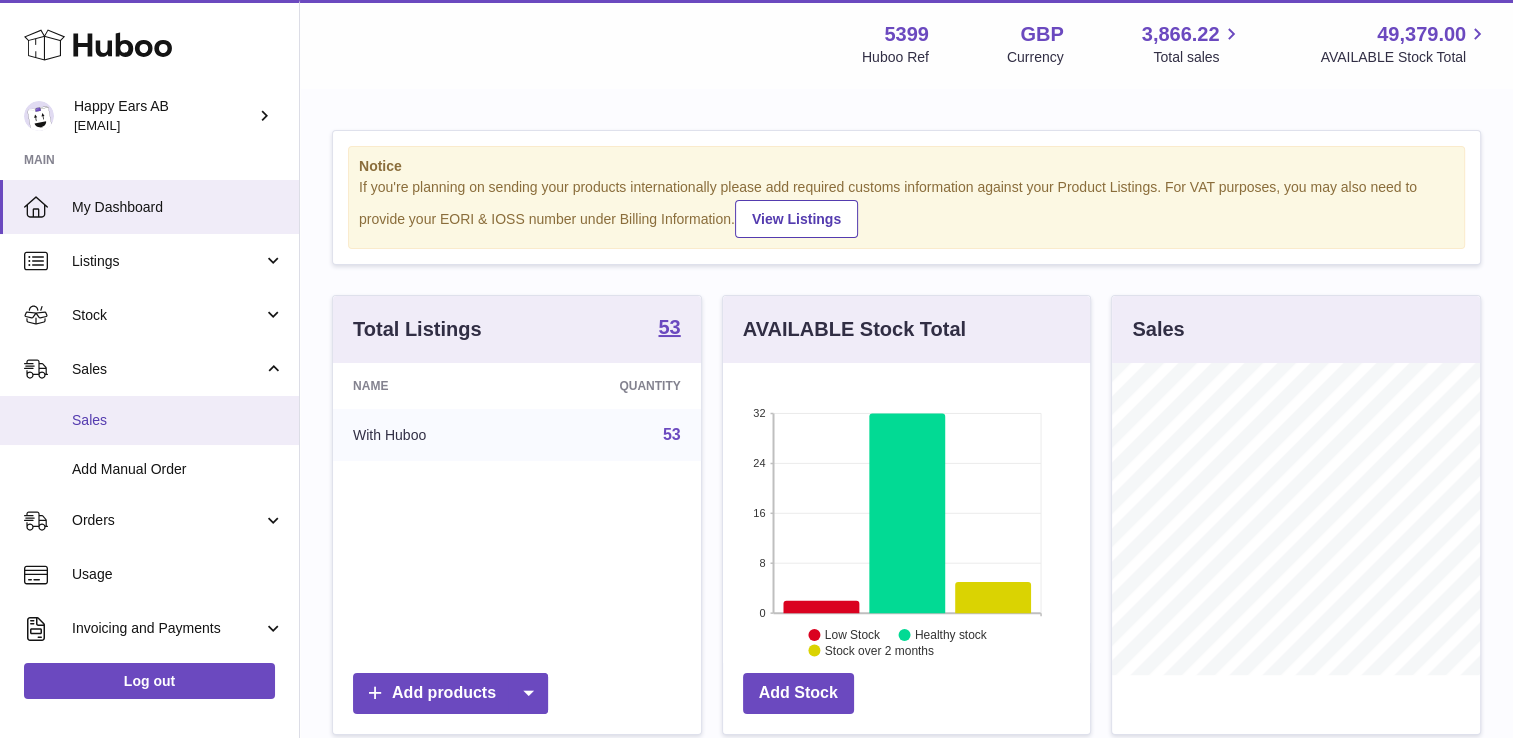 click on "Sales" at bounding box center (178, 420) 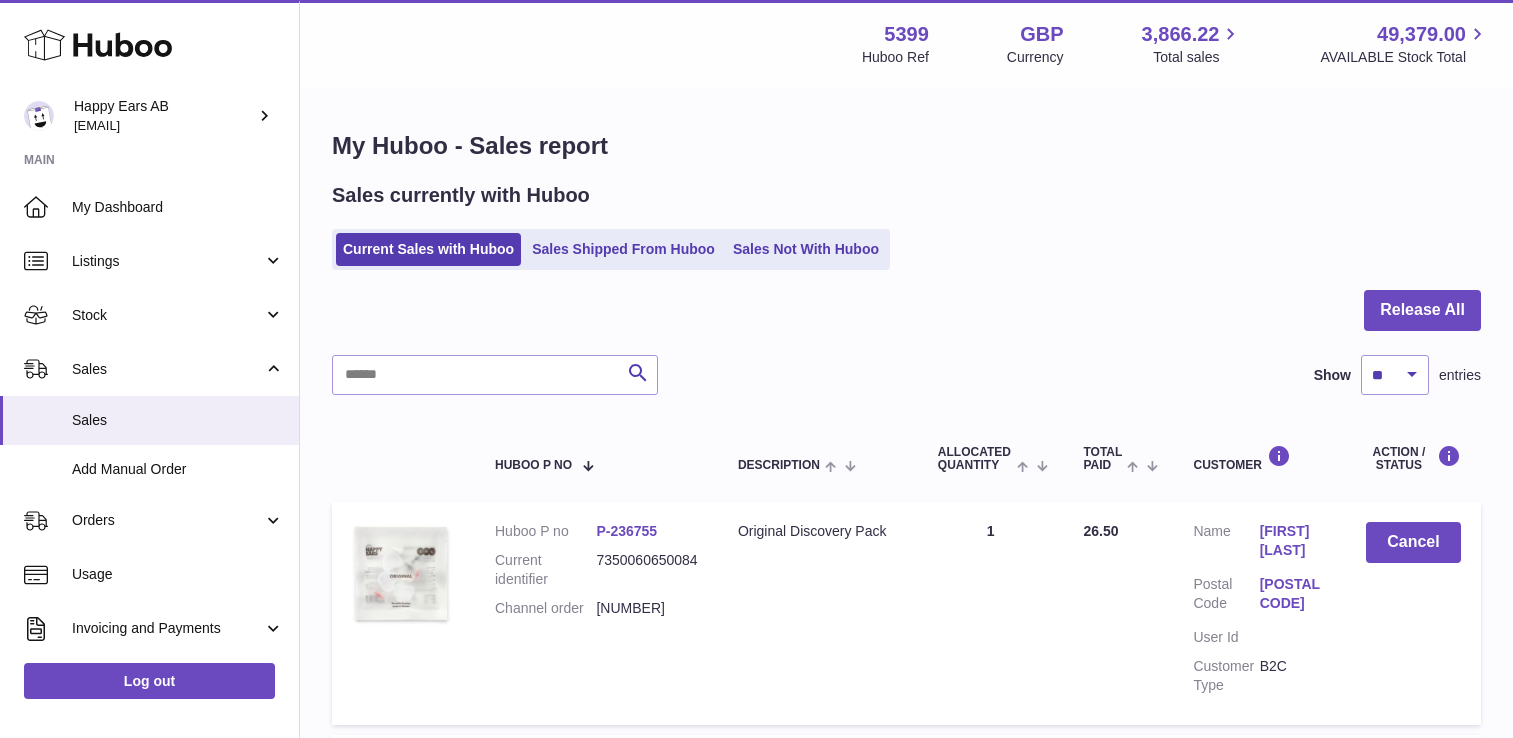 scroll, scrollTop: 0, scrollLeft: 0, axis: both 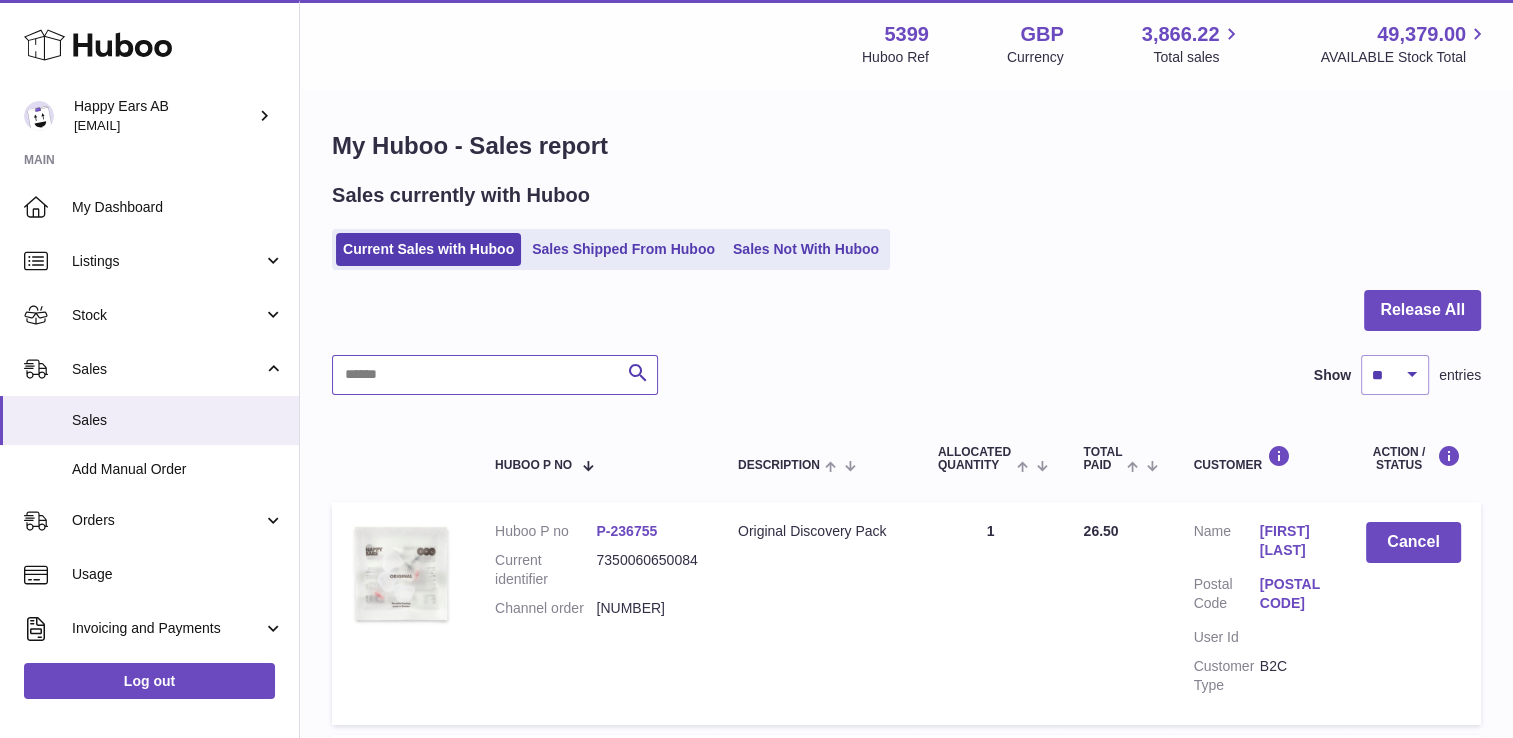 click at bounding box center [495, 375] 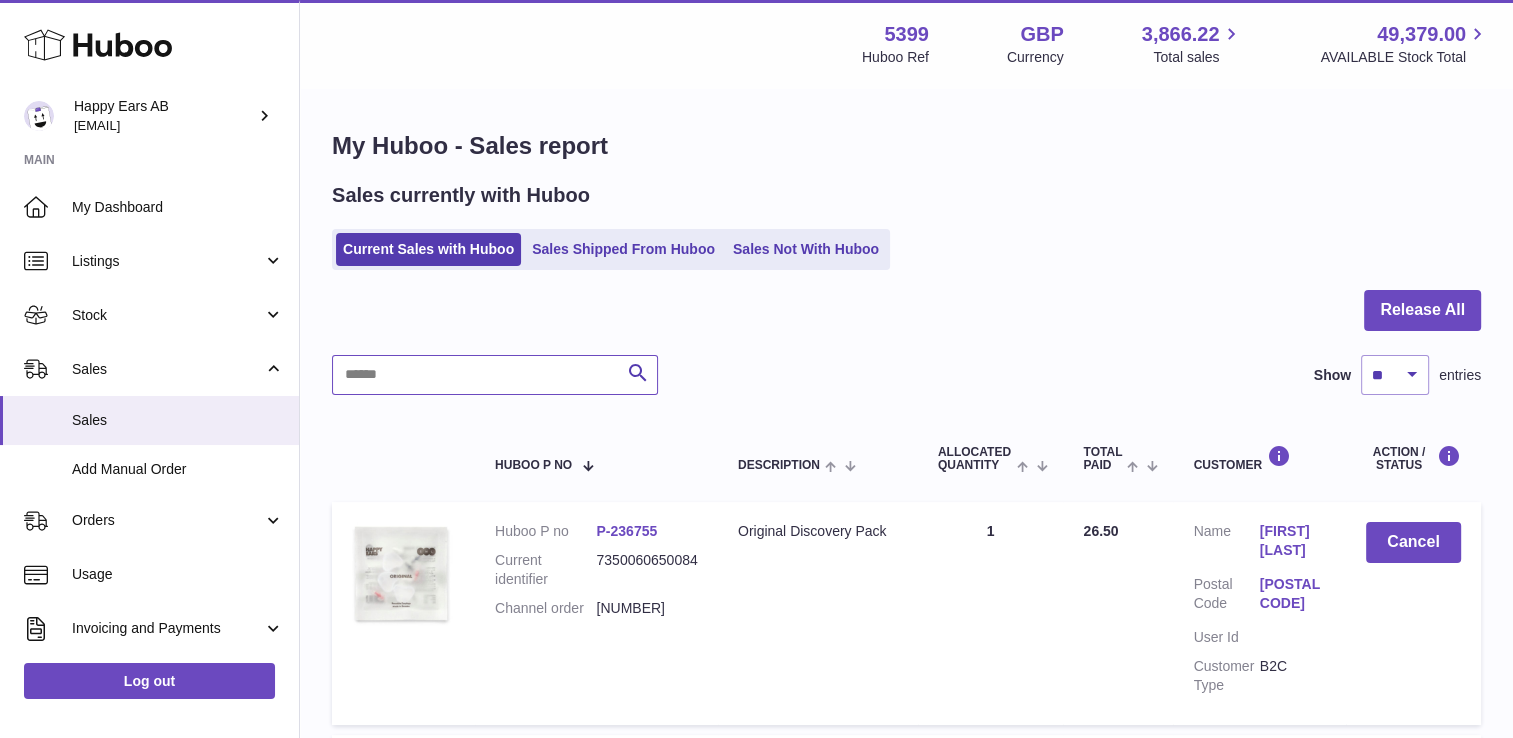 paste on "**********" 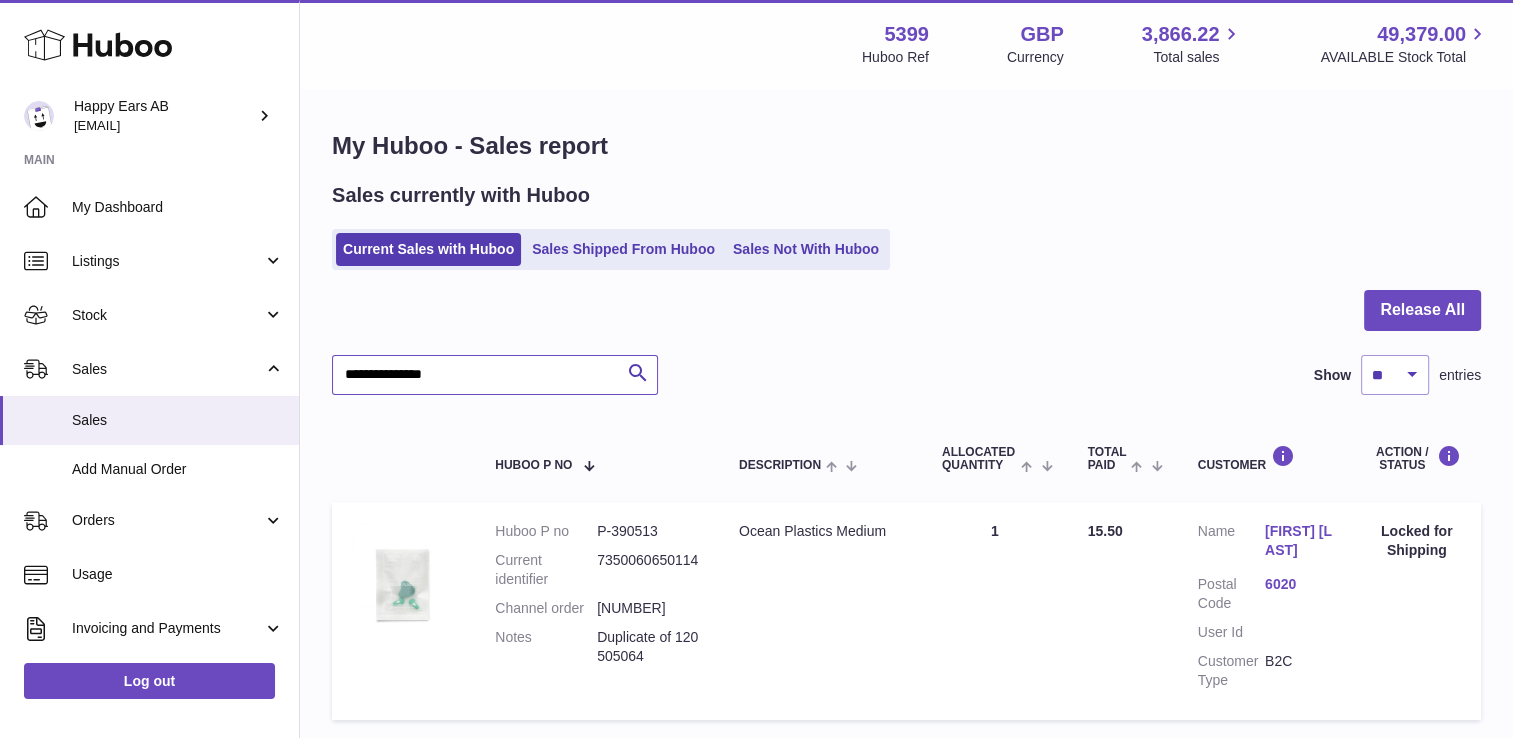 type on "**********" 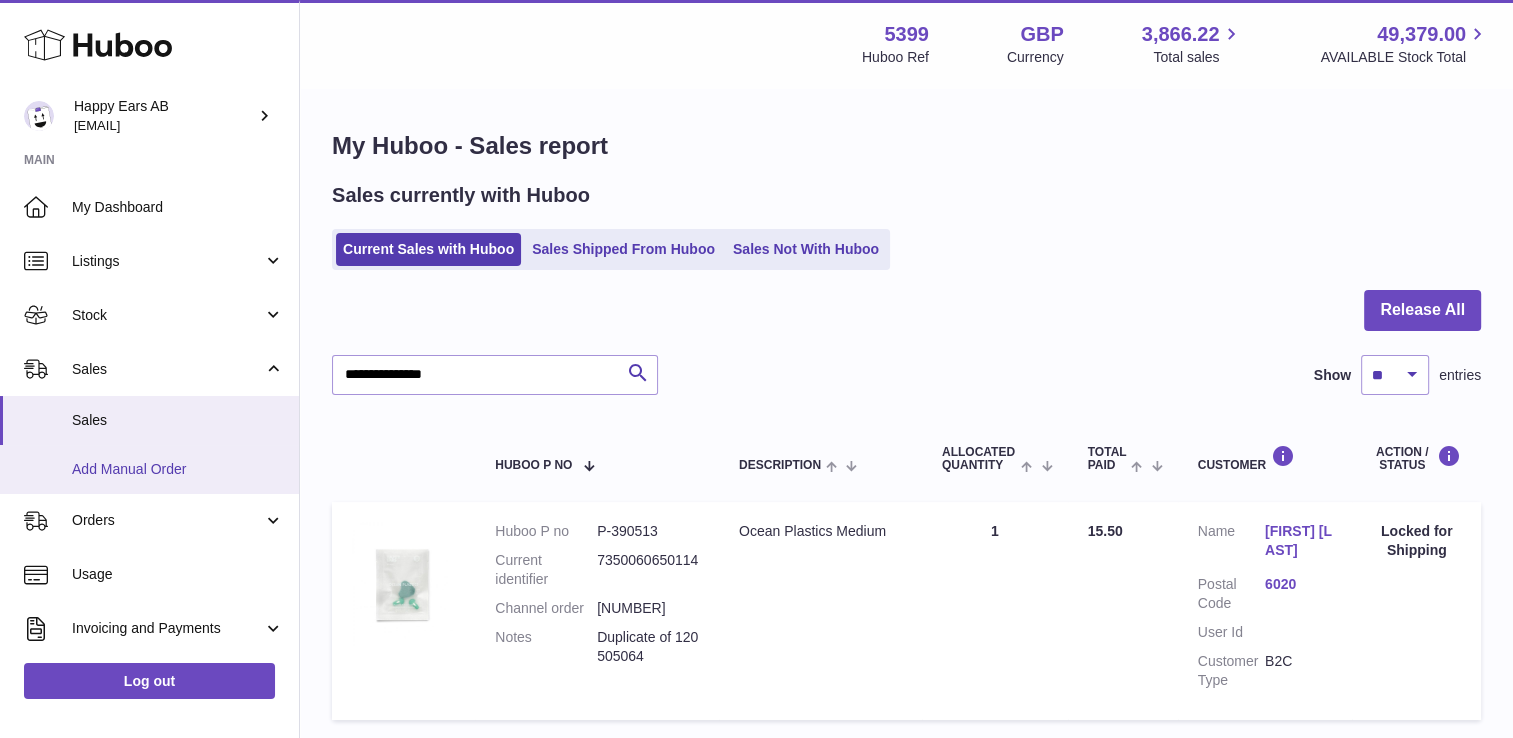 click on "Add Manual Order" at bounding box center [149, 469] 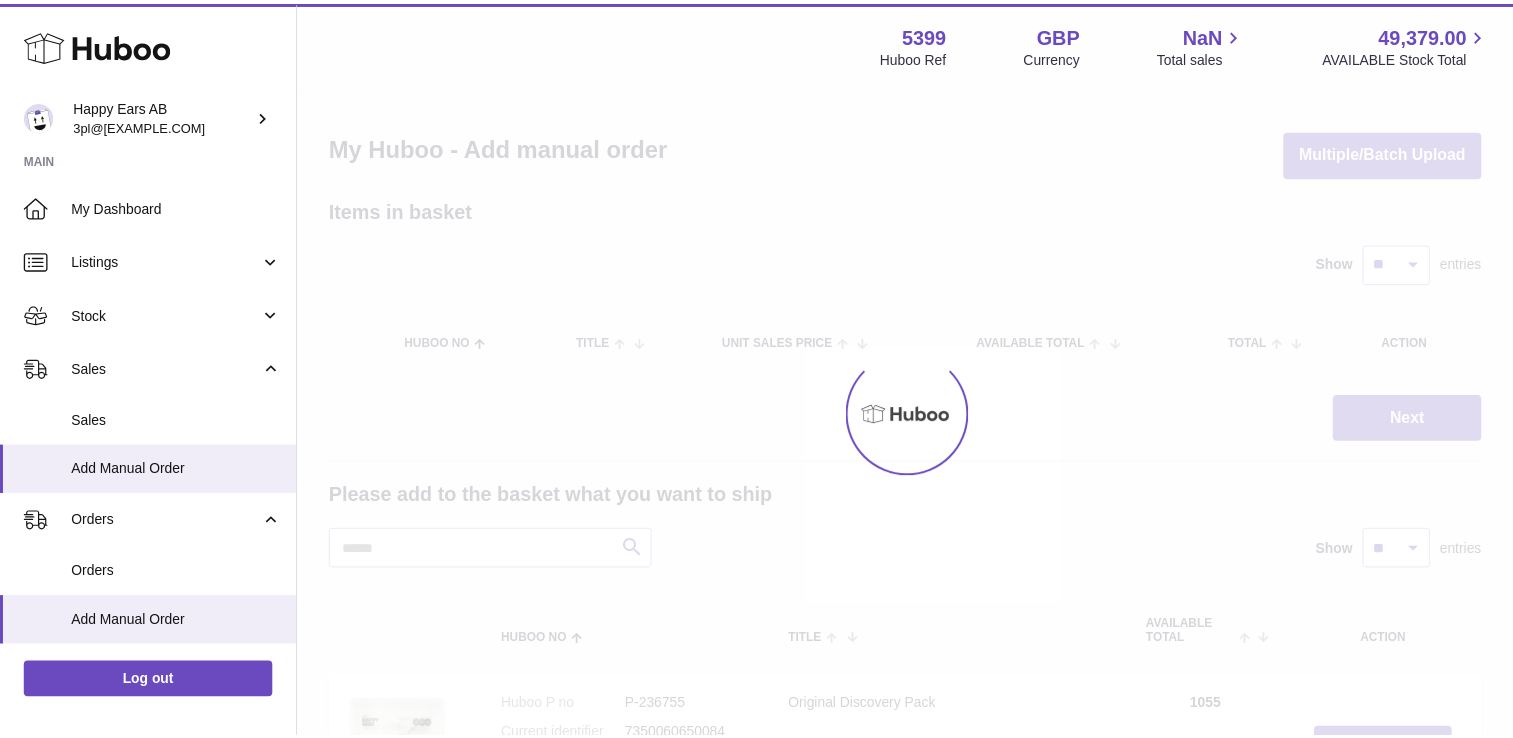 scroll, scrollTop: 0, scrollLeft: 0, axis: both 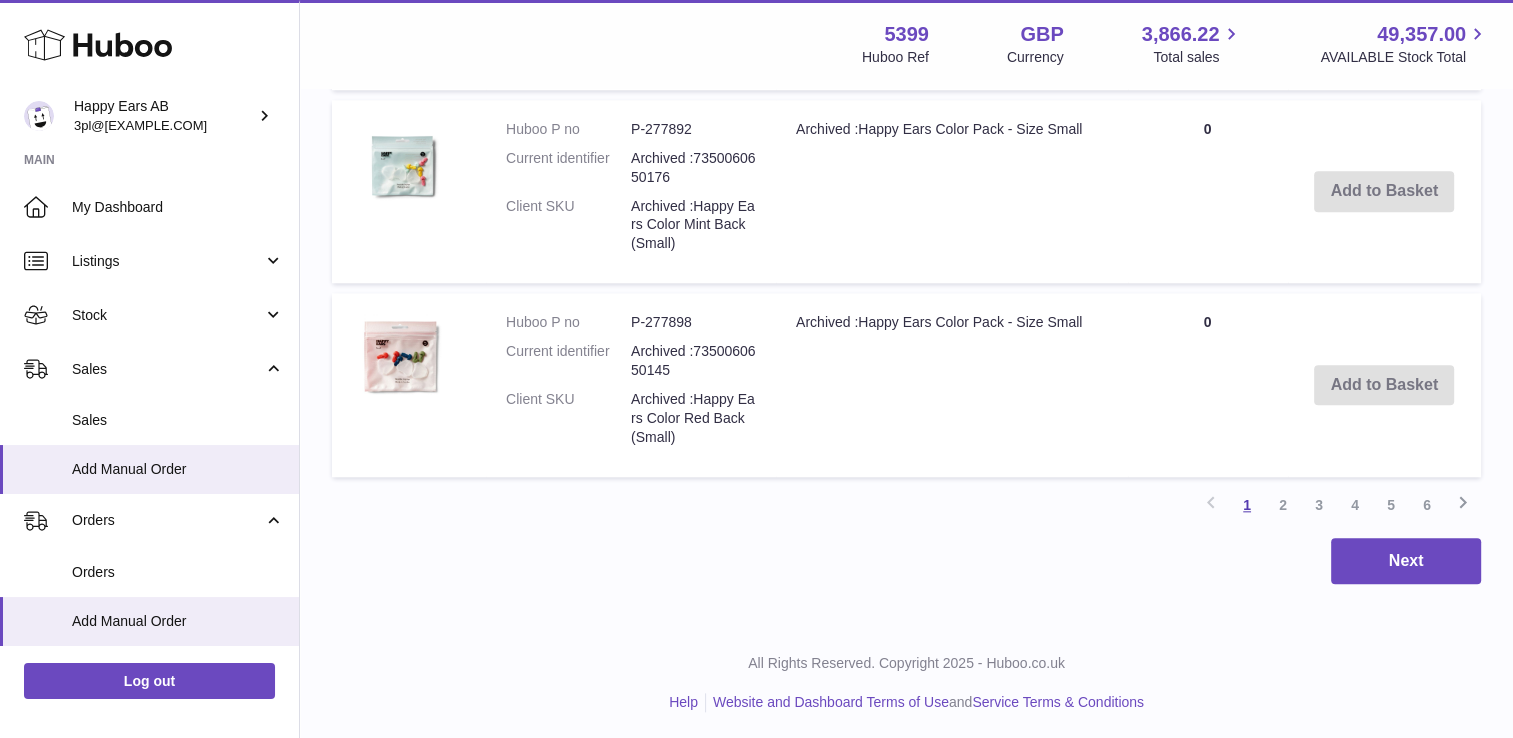click on "1" at bounding box center (1247, 505) 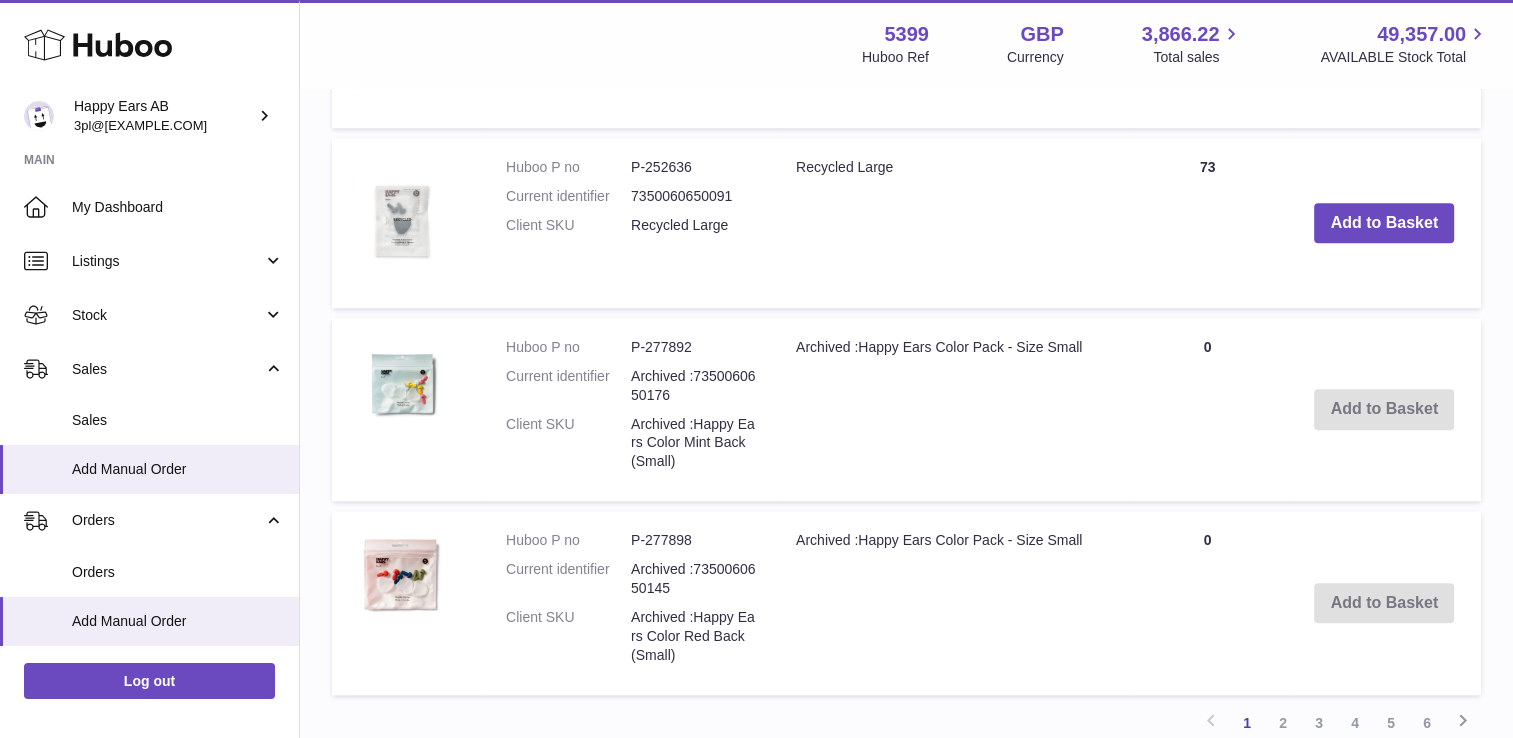 scroll, scrollTop: 1984, scrollLeft: 0, axis: vertical 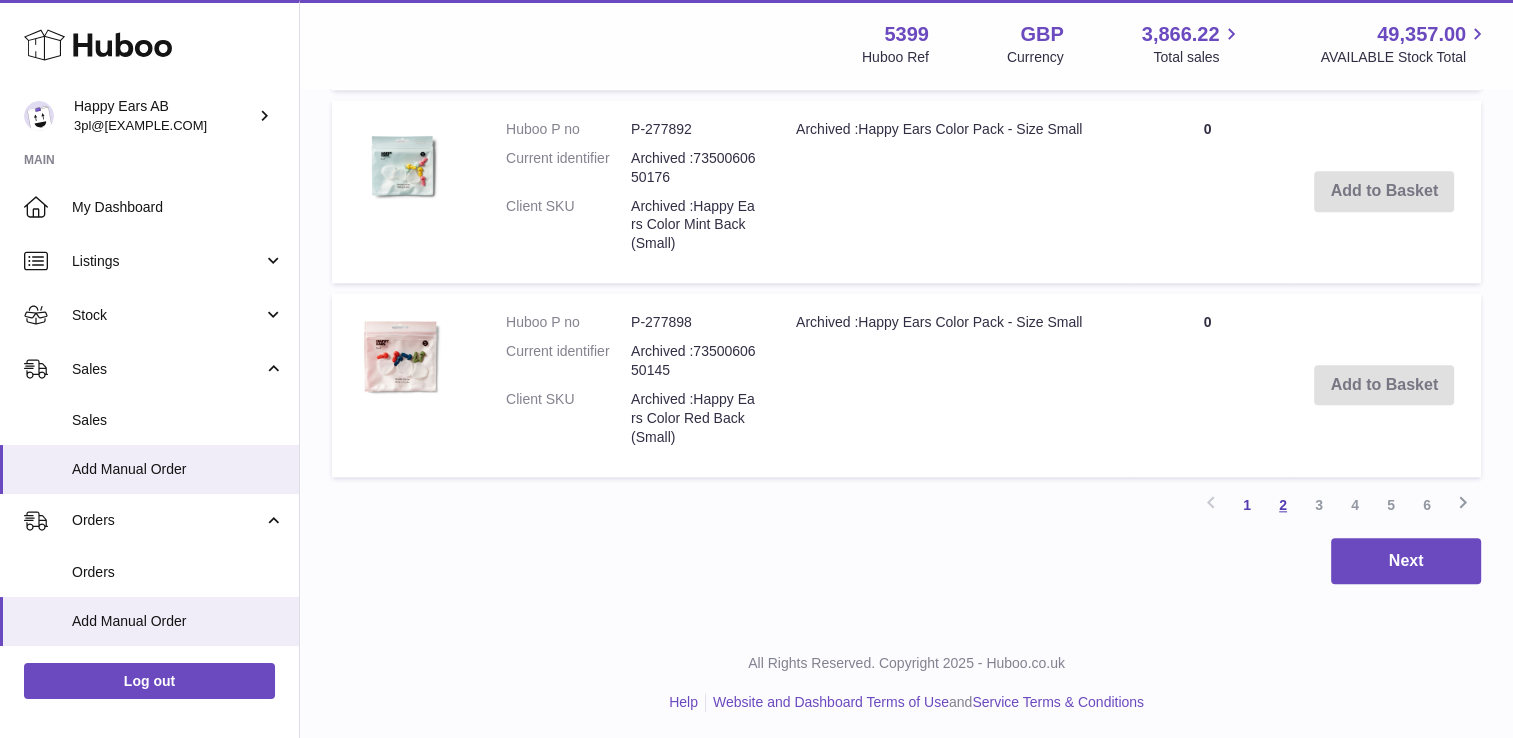 click on "Please add to the basket what you want to ship       Search
Show
** ** ** ***
entries
Huboo no       Title
AVAILABLE Total
Action
Huboo P no   P-236755   Current identifier   7350060650084     Client SKU   Original Discovery Pack
Original Discovery Pack
Quantity 1055
Add to Basket
Huboo P no   P-236756   Current identifier   7350060650022     Client SKU   Original Small
Original Small
Quantity 773
Add to Basket
Huboo P no   P-236757   Current identifier   7350060650039     Client SKU   Original Medium
Original Medium
Quantity 671
Add to Basket
Huboo P no   P-236758   Current identifier   7350060650046     Client SKU   Original Large
Original Large
Quantity 448
Add to Basket
Huboo P no   P-252633" at bounding box center (906, -490) 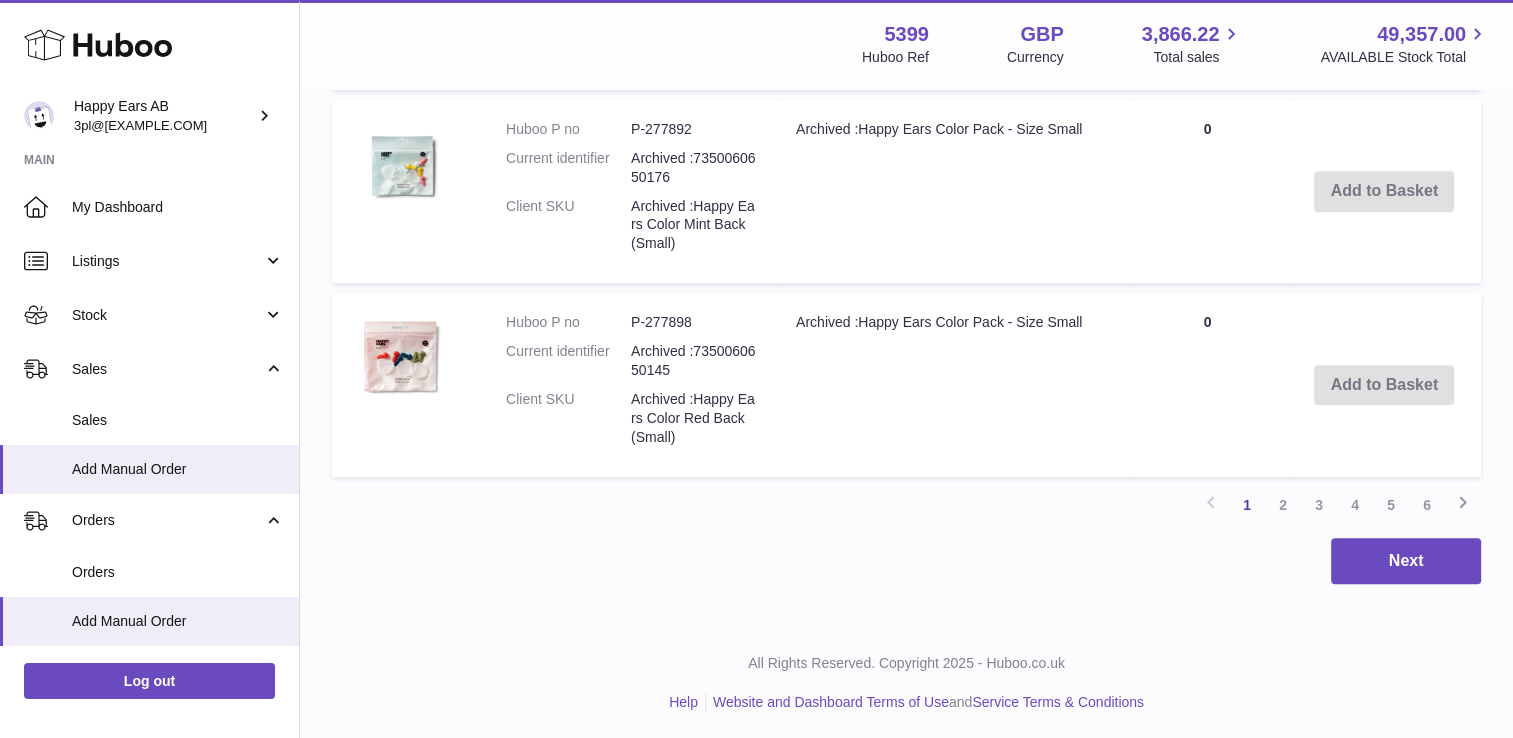 click on "2" at bounding box center [1283, 505] 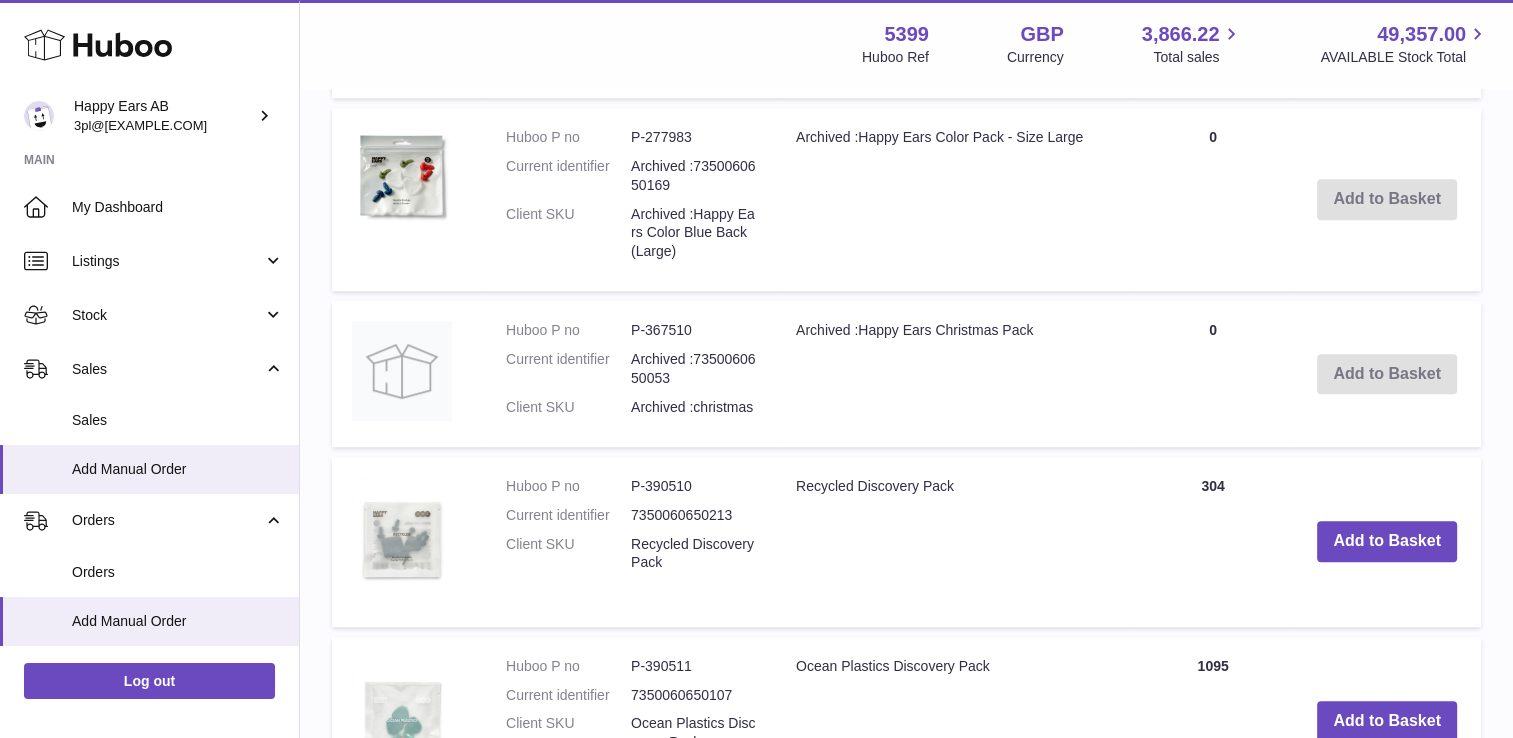 scroll, scrollTop: 1390, scrollLeft: 0, axis: vertical 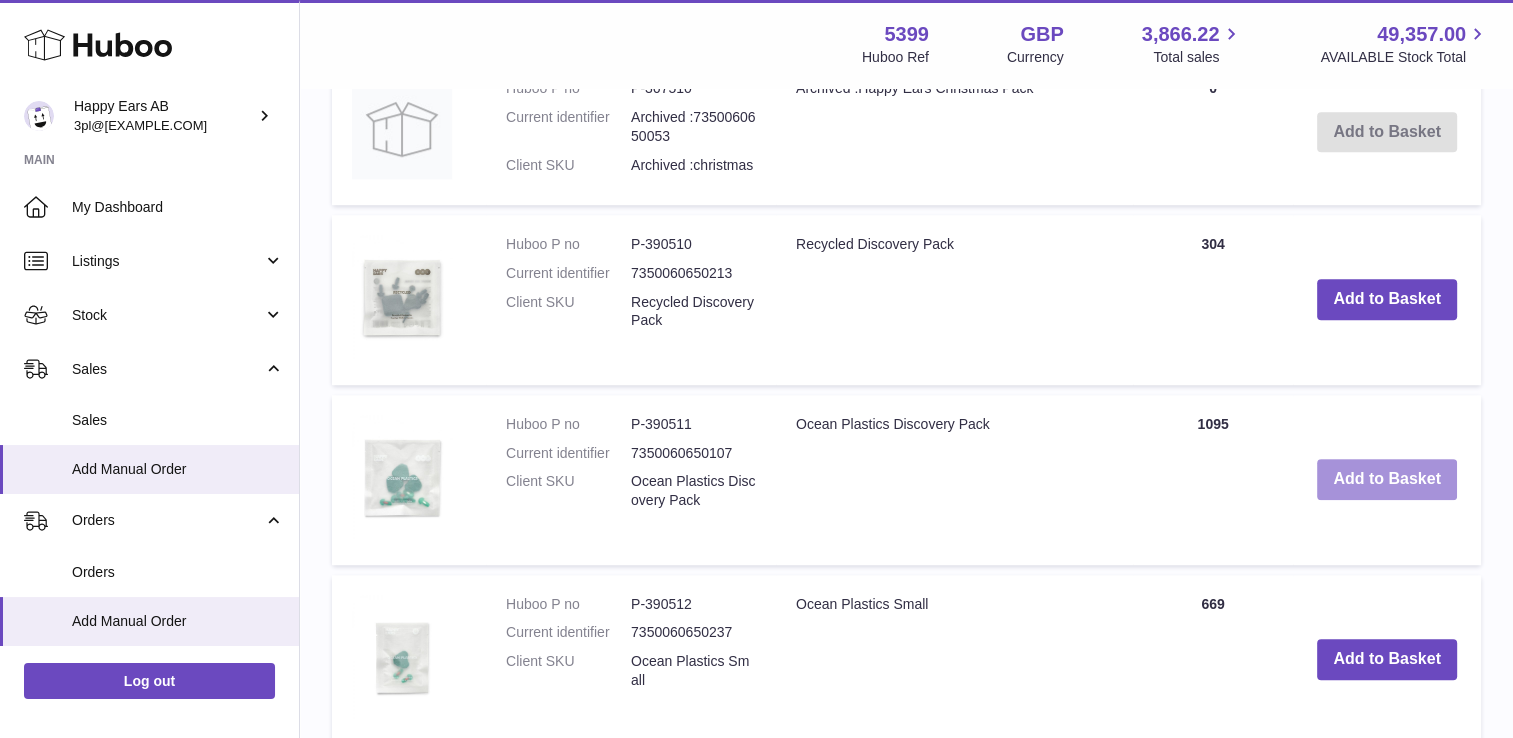 click on "Add to Basket" at bounding box center (1387, 479) 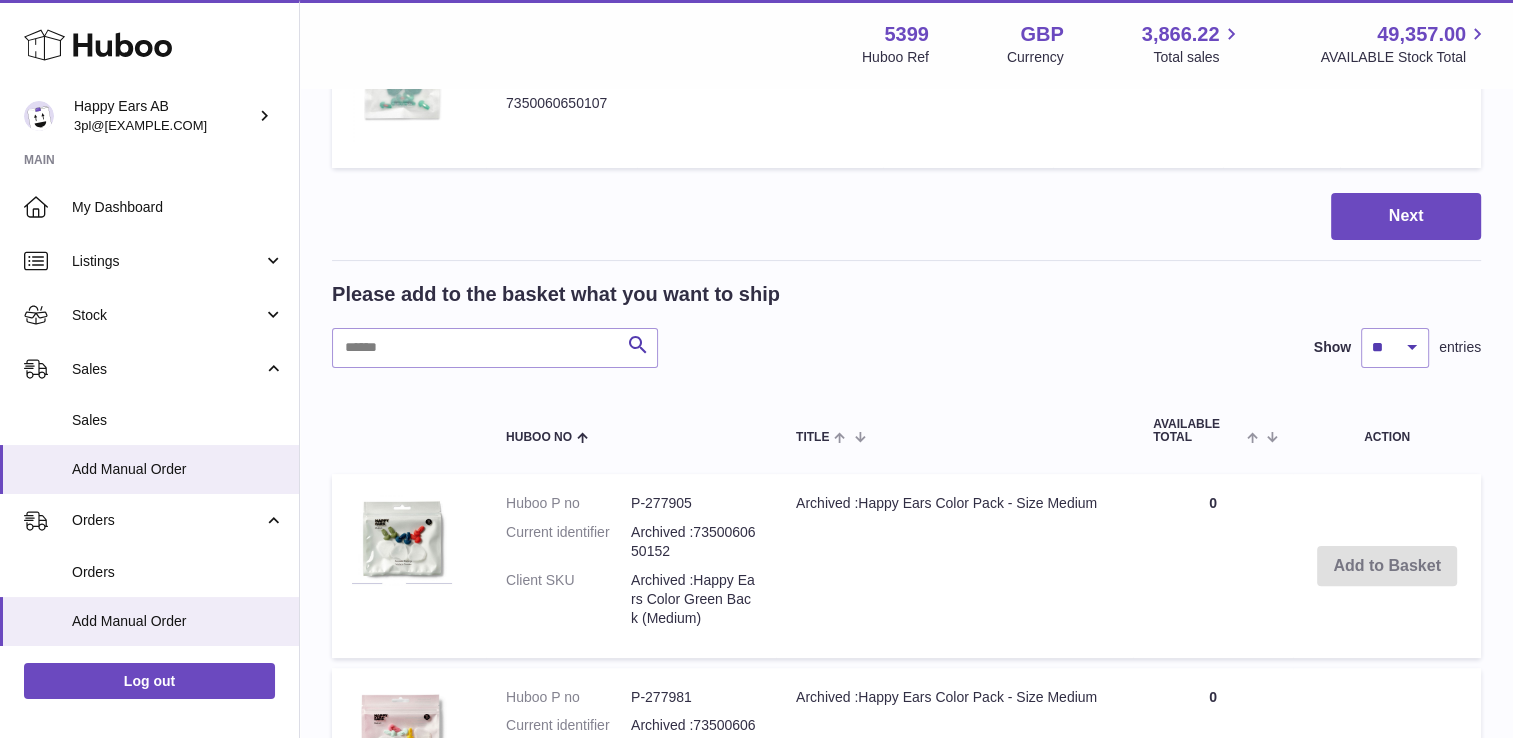 scroll, scrollTop: 400, scrollLeft: 0, axis: vertical 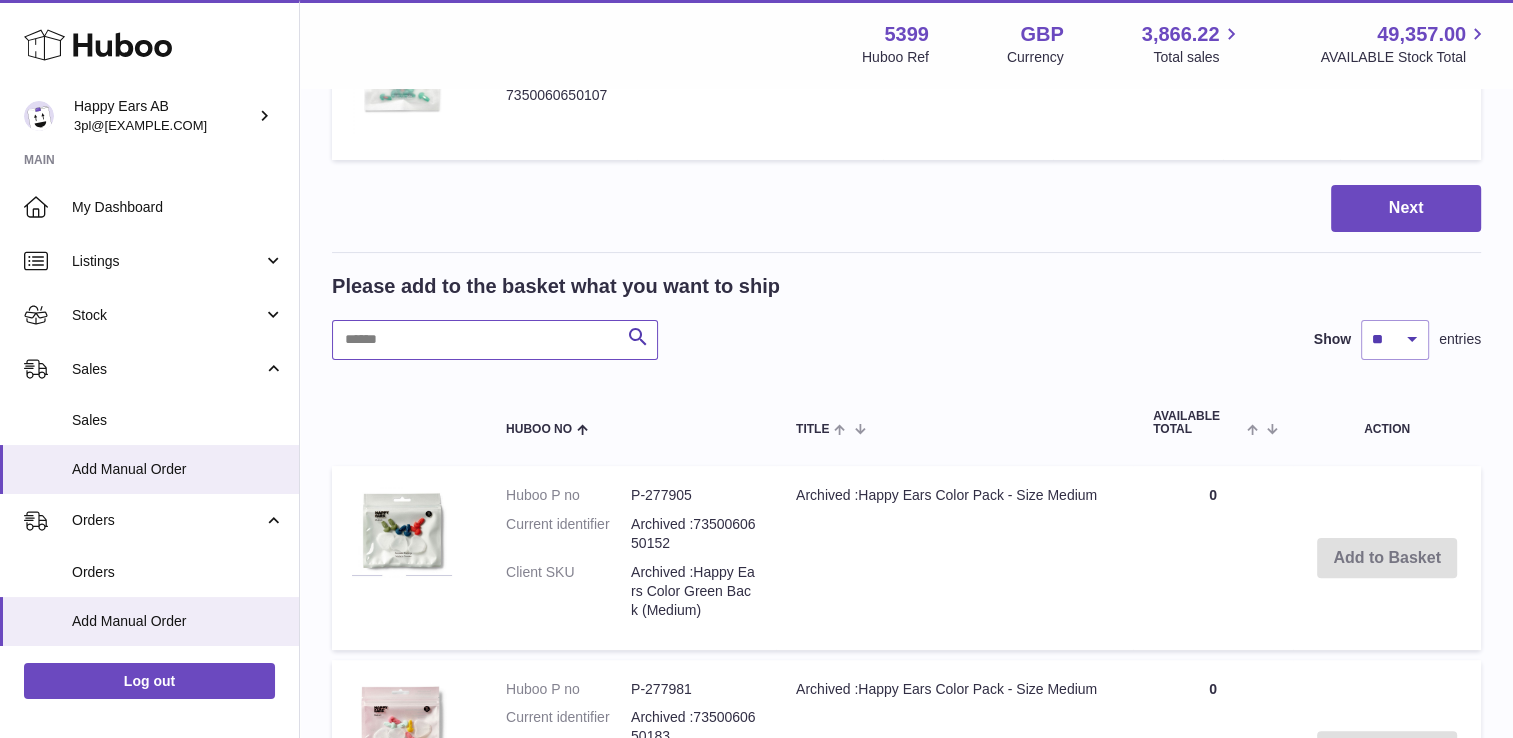 drag, startPoint x: 391, startPoint y: 335, endPoint x: 414, endPoint y: 337, distance: 23.086792 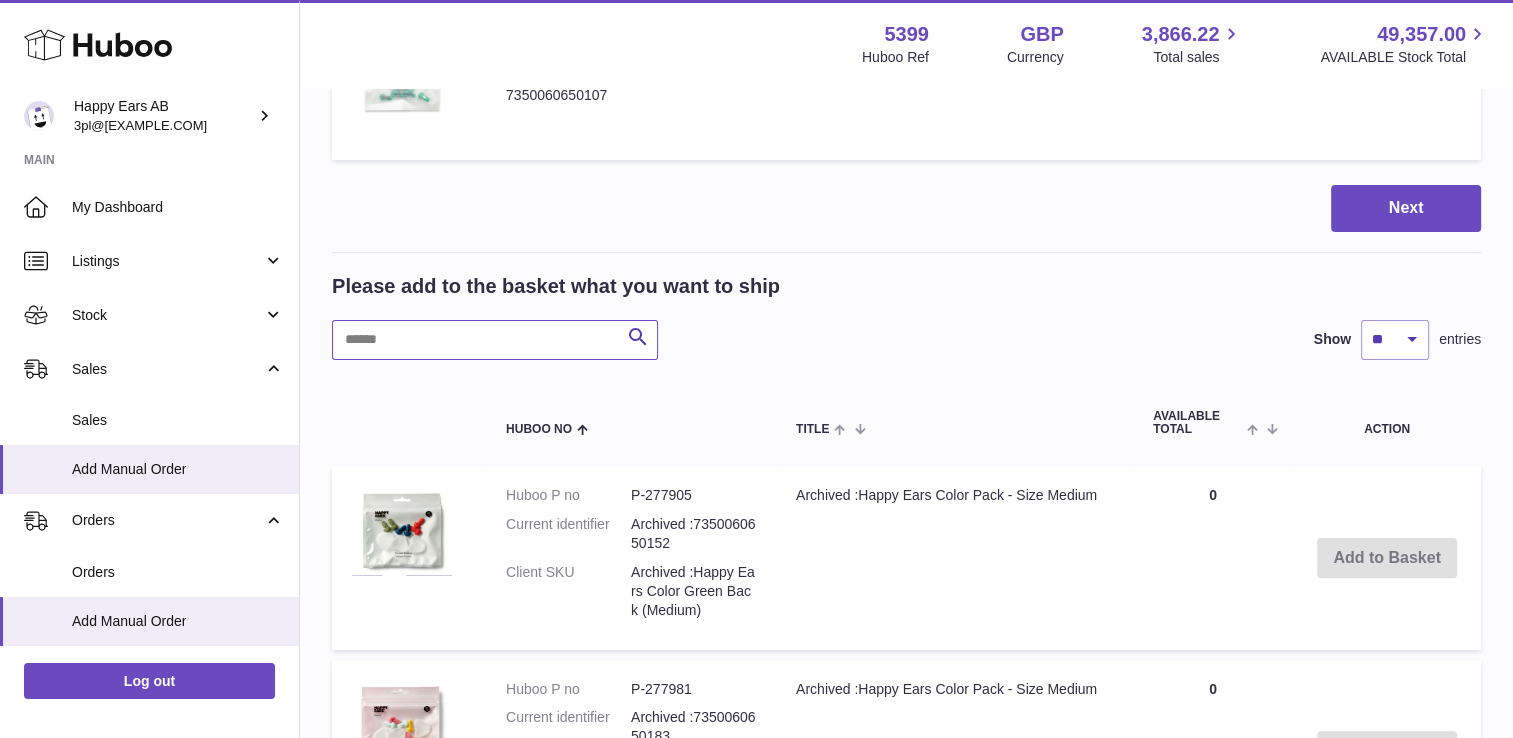 click at bounding box center (495, 340) 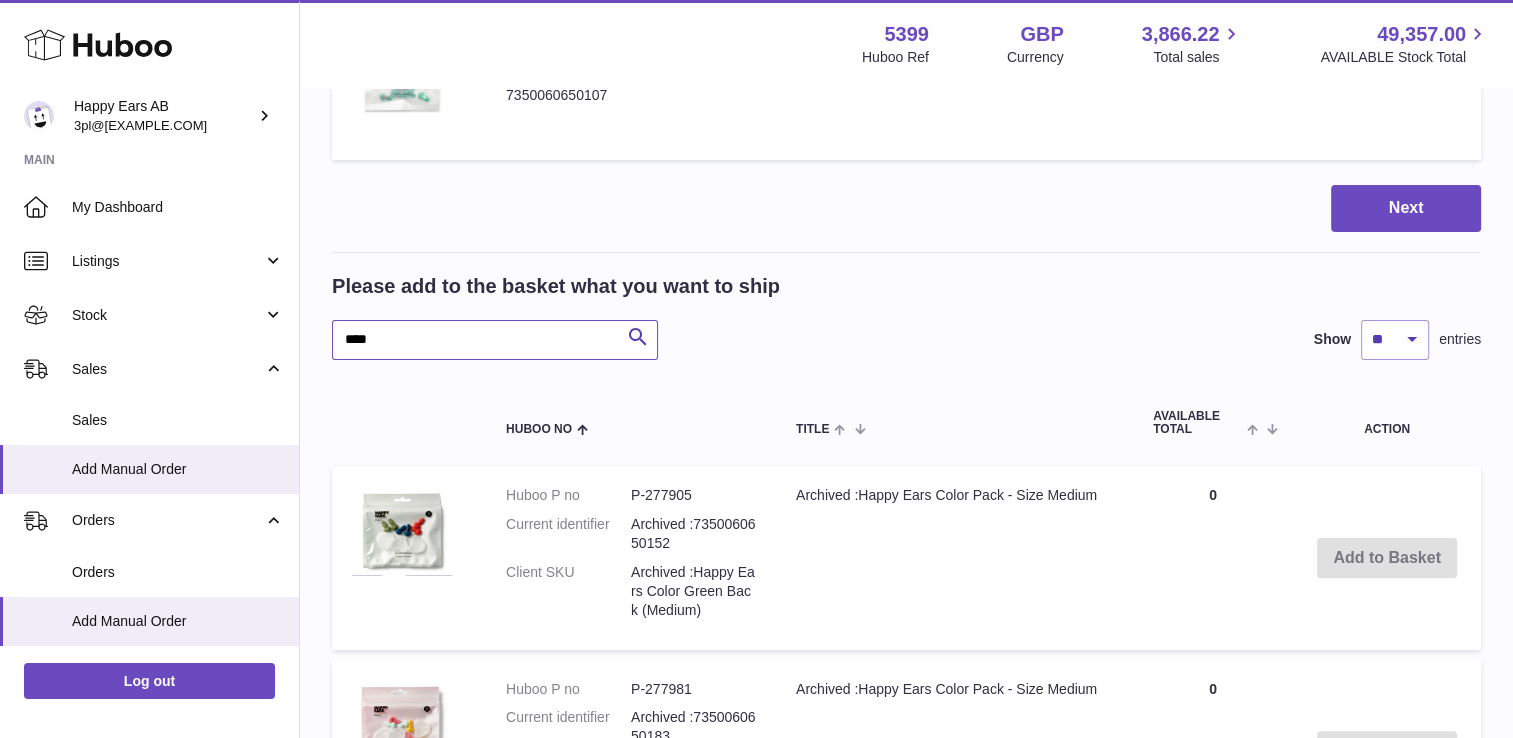 type on "****" 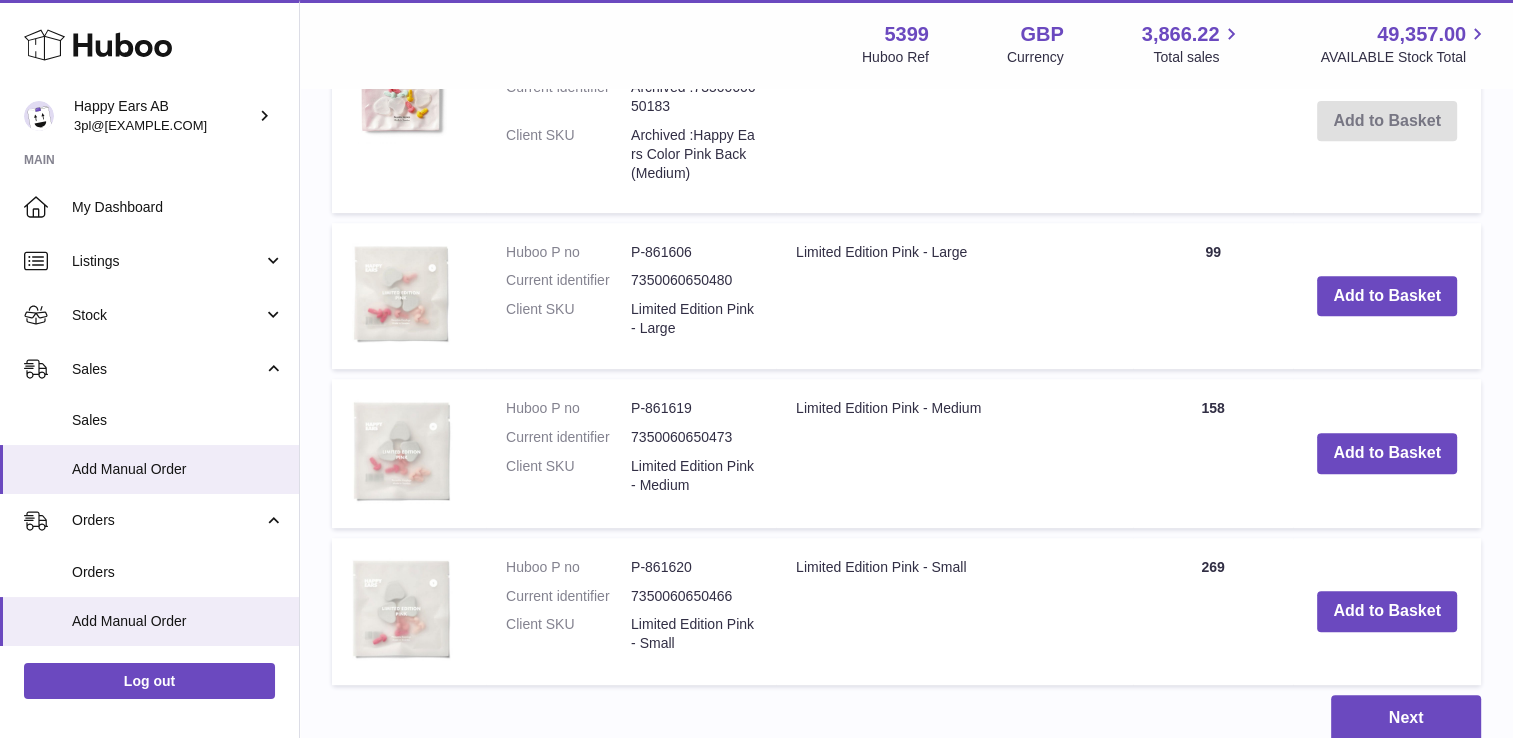 scroll, scrollTop: 900, scrollLeft: 0, axis: vertical 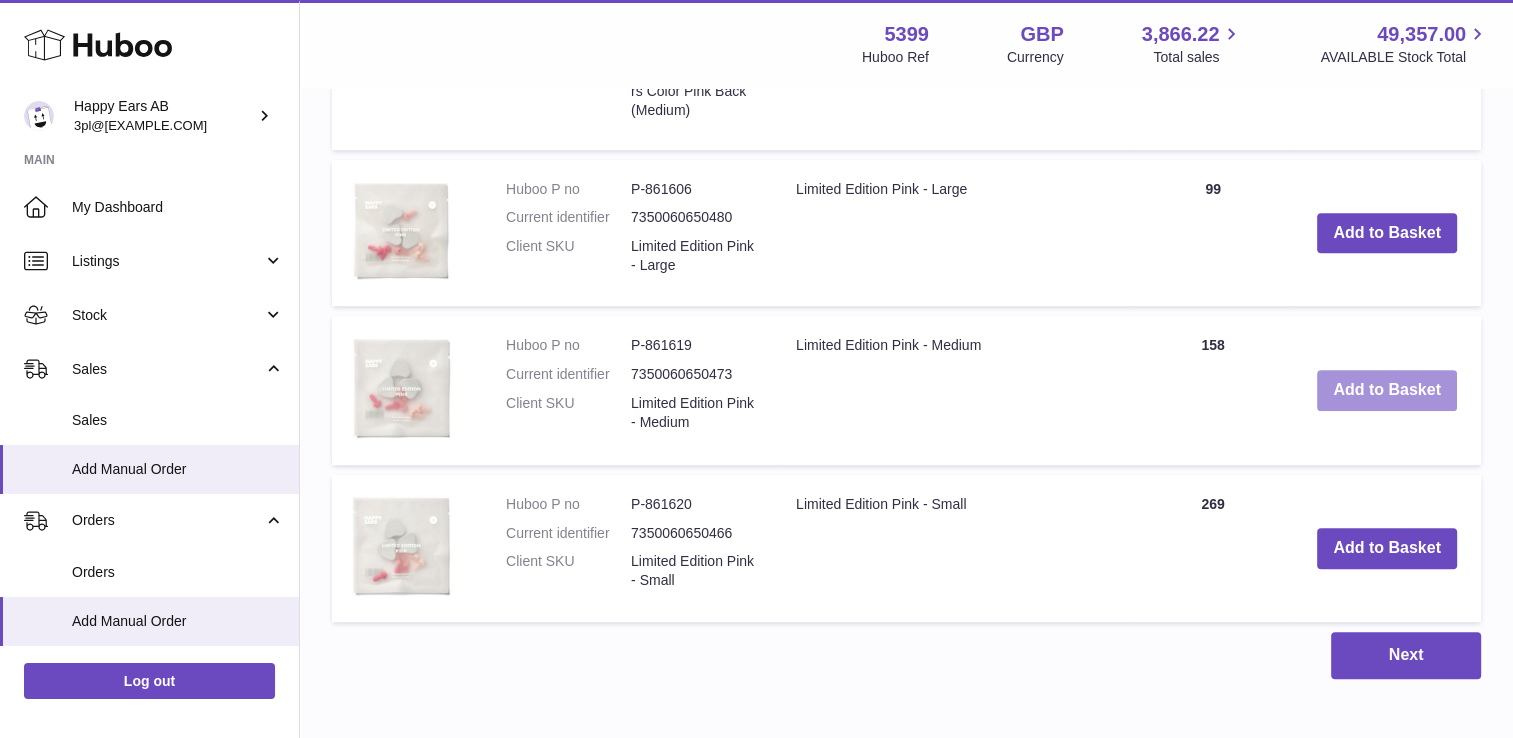 click on "Add to Basket" at bounding box center (1387, 390) 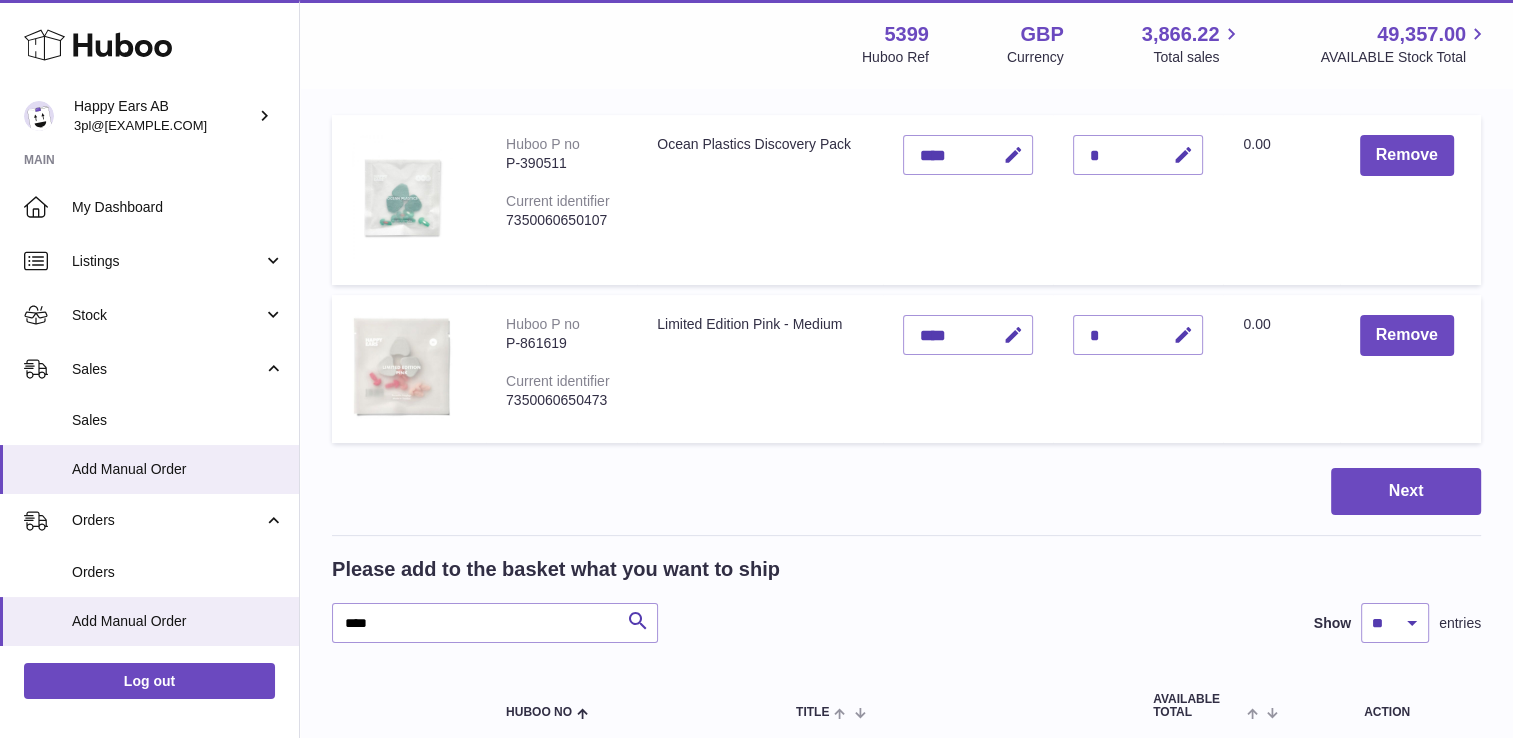 scroll, scrollTop: 300, scrollLeft: 0, axis: vertical 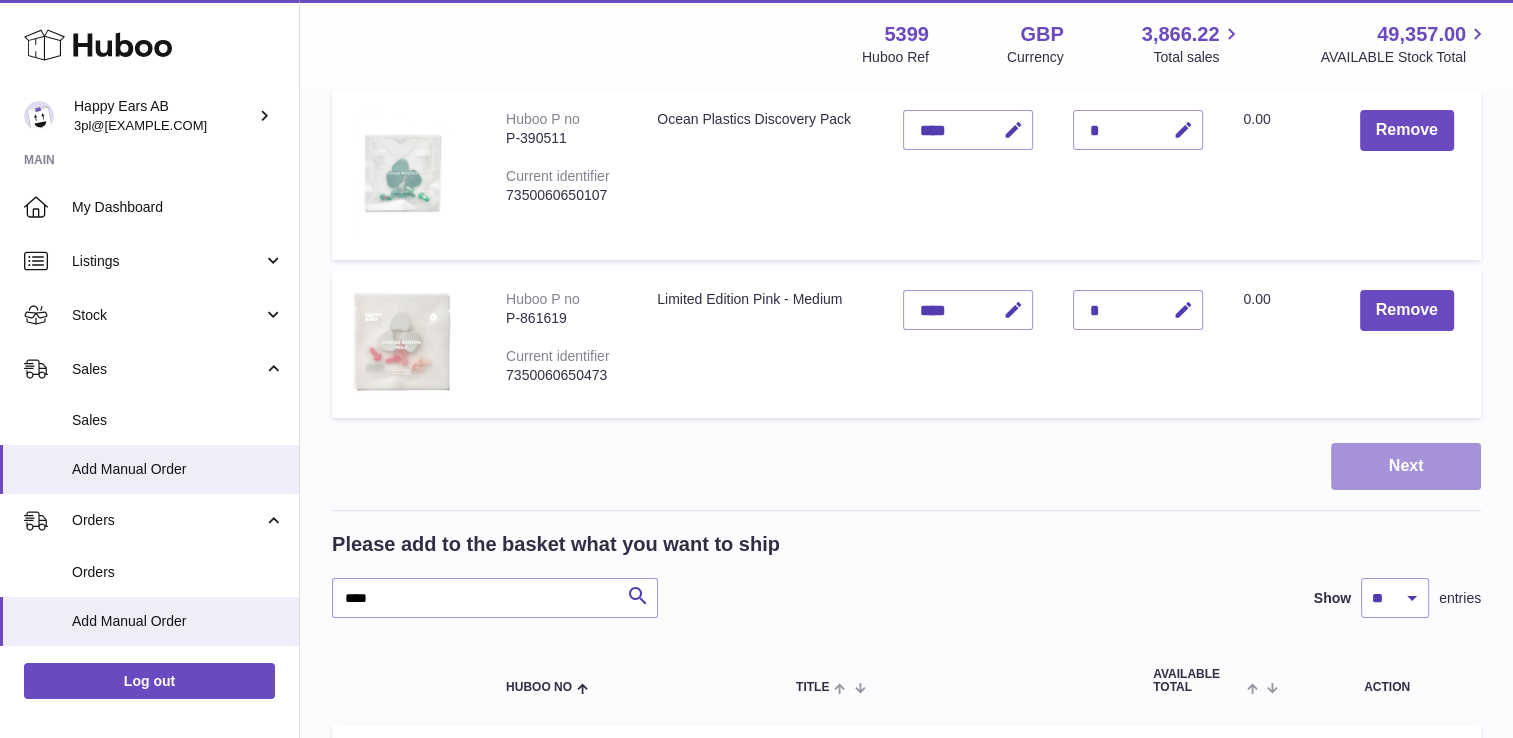 click on "Next" at bounding box center [1406, 466] 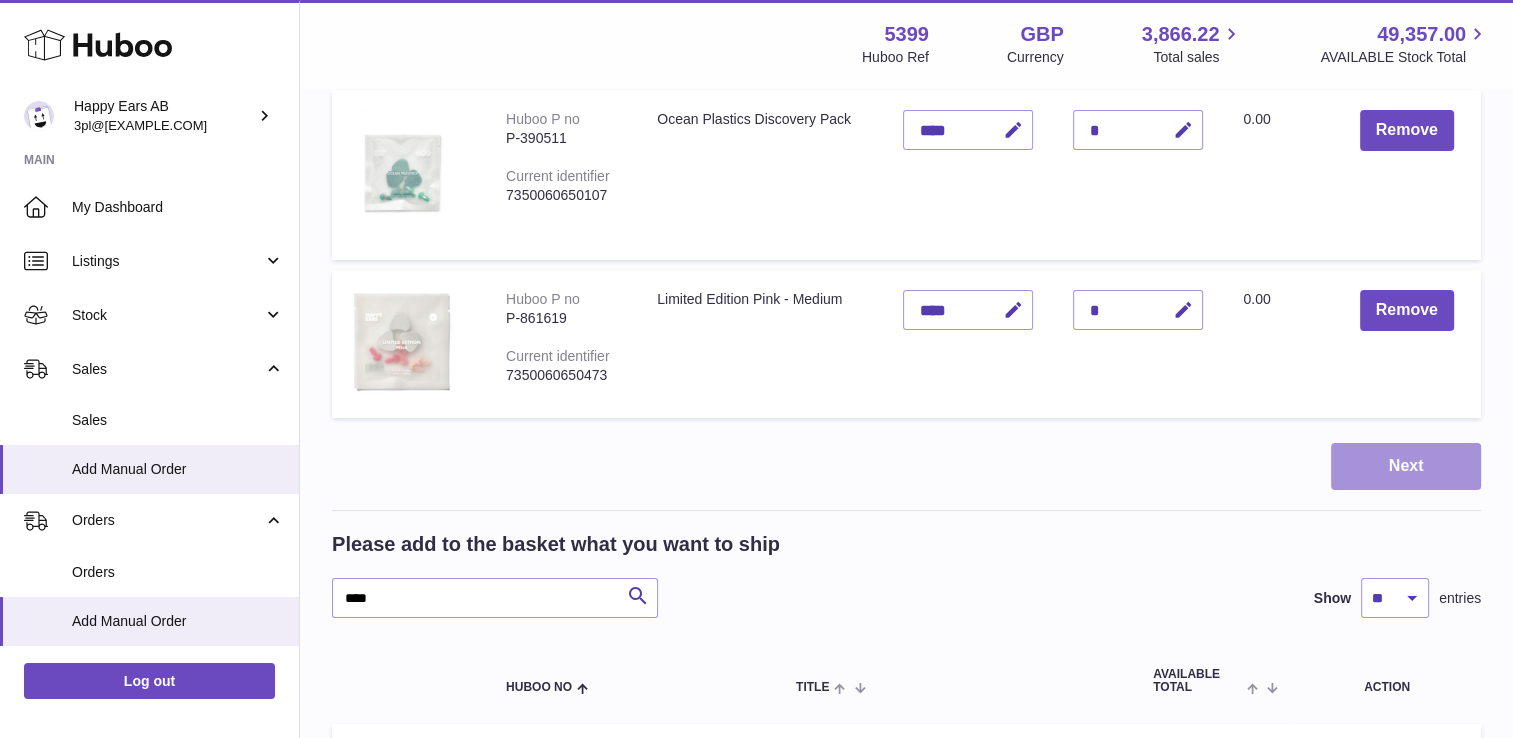 scroll, scrollTop: 0, scrollLeft: 0, axis: both 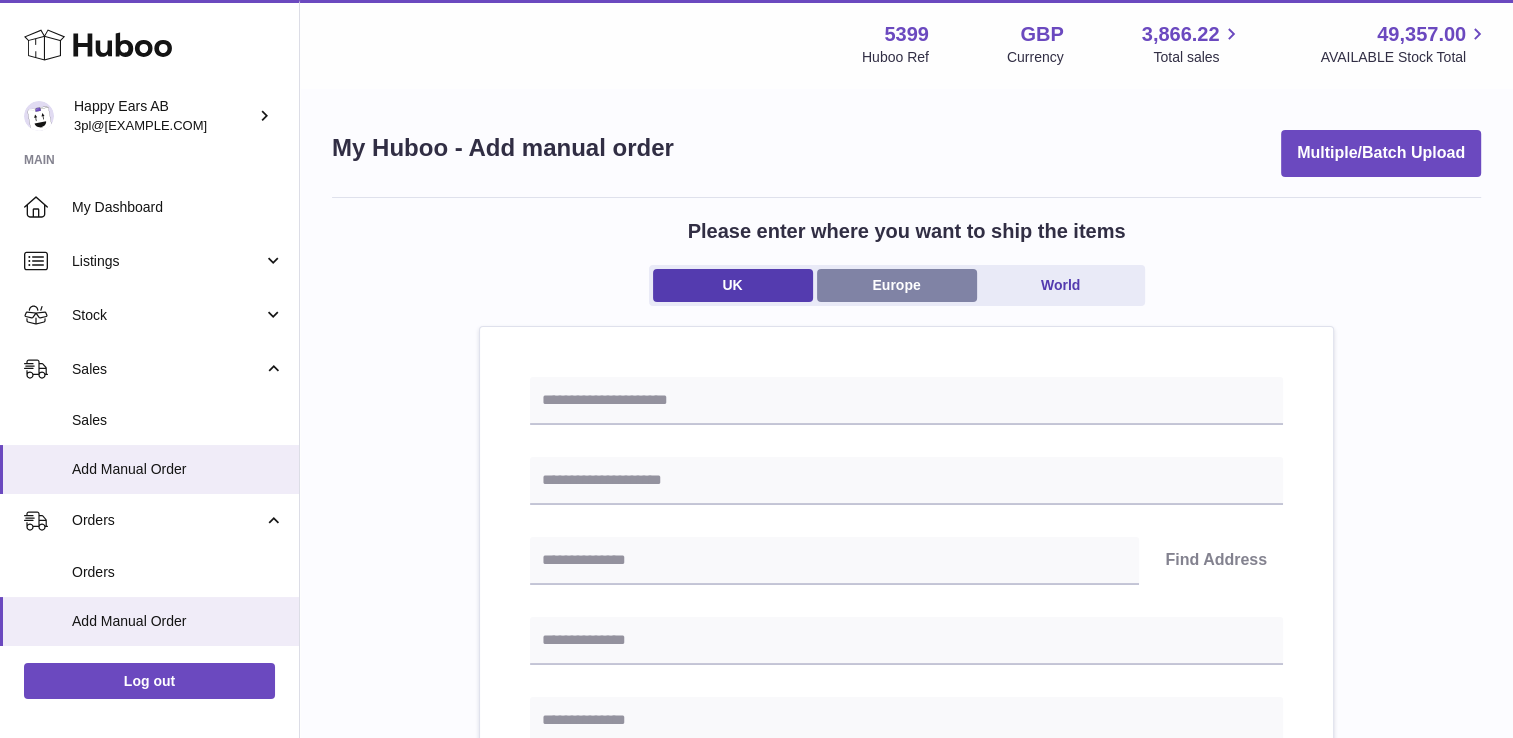 click on "Europe" at bounding box center [897, 285] 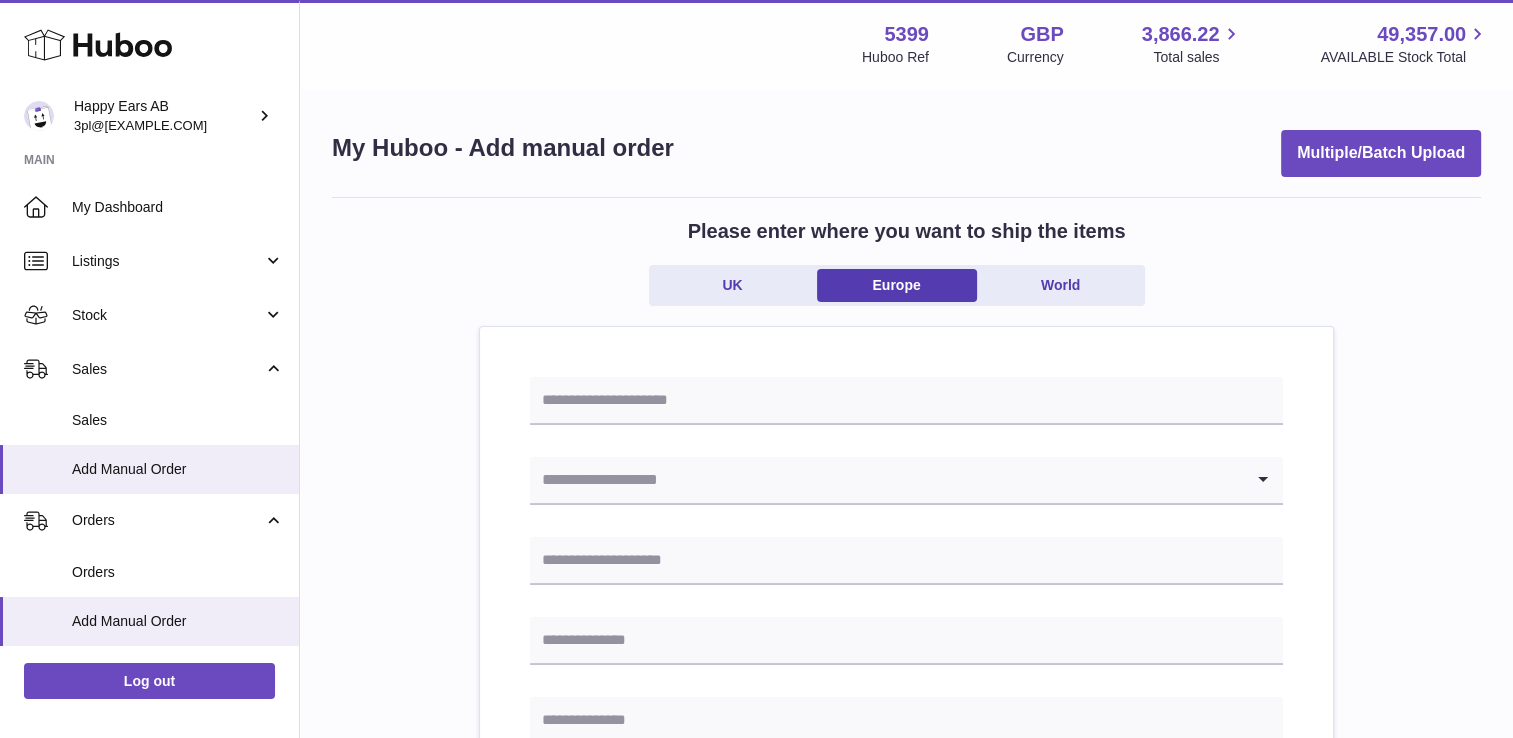 click at bounding box center (886, 480) 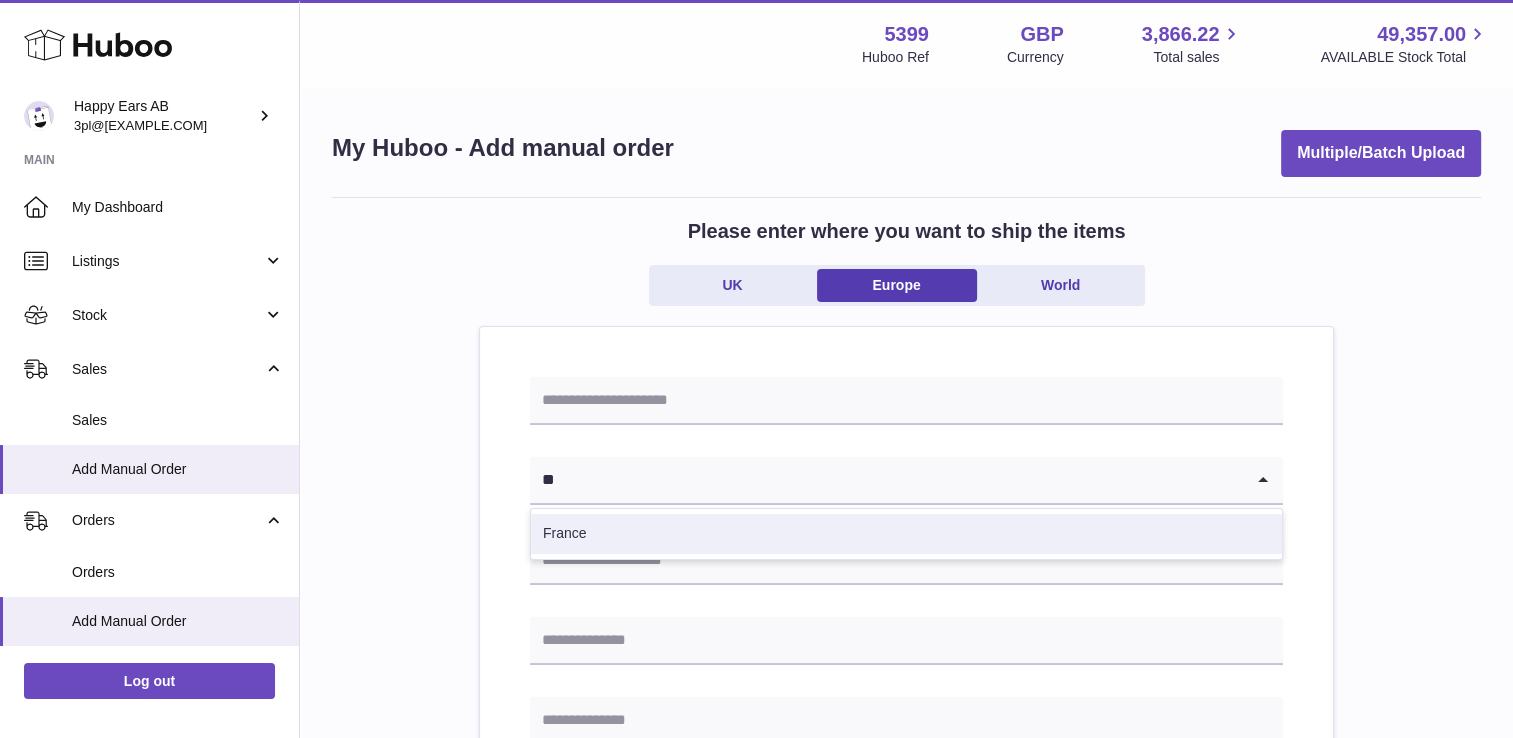 click on "France" at bounding box center [906, 534] 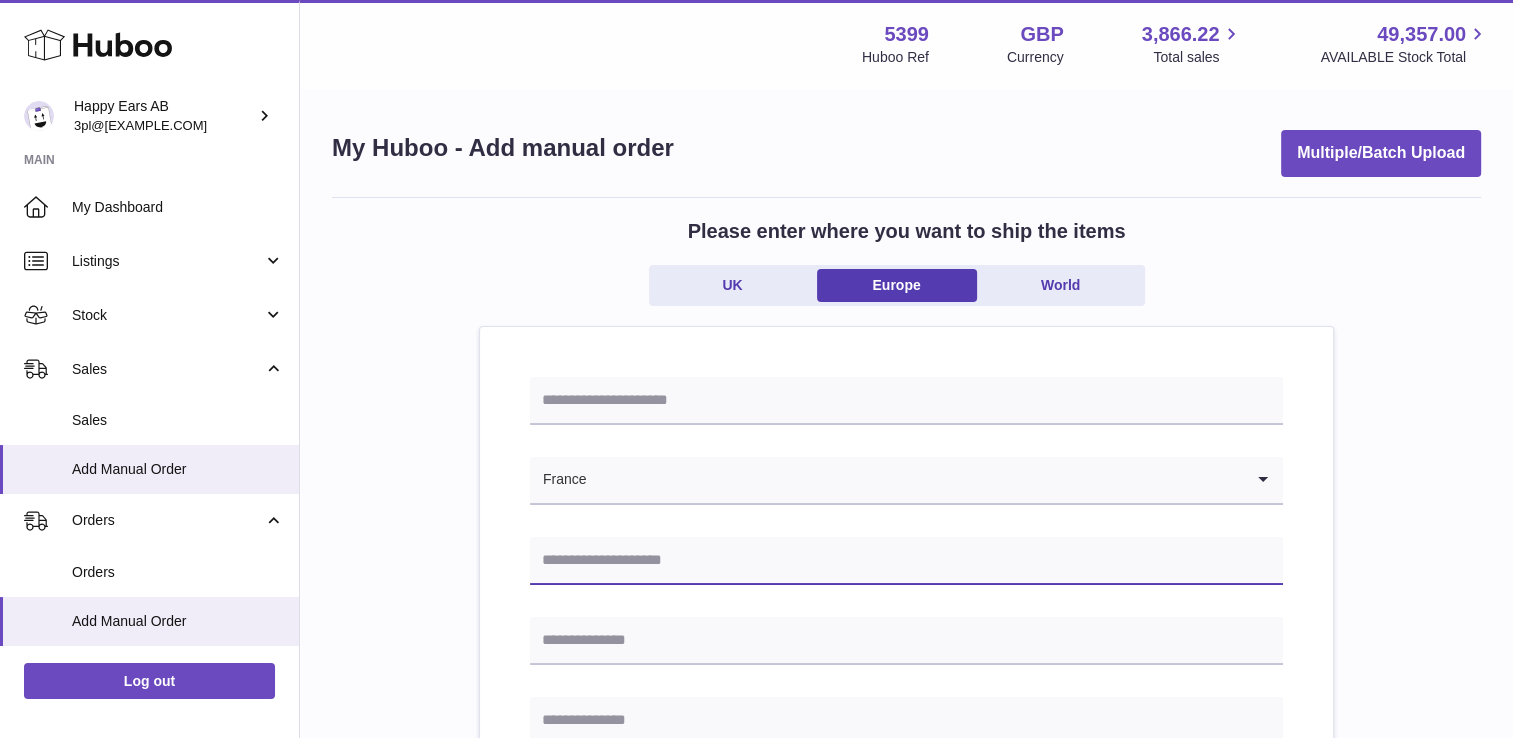 click at bounding box center [906, 561] 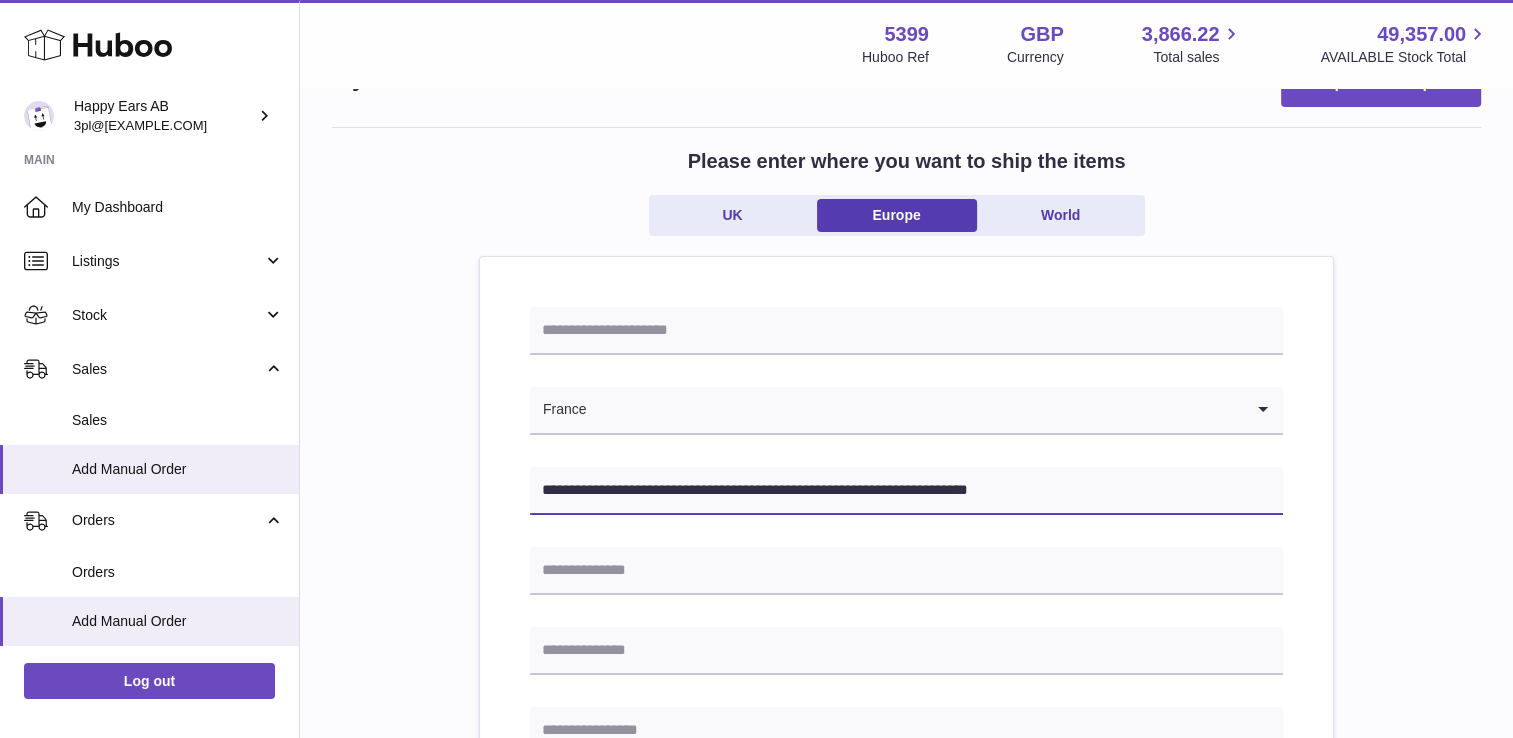 scroll, scrollTop: 100, scrollLeft: 0, axis: vertical 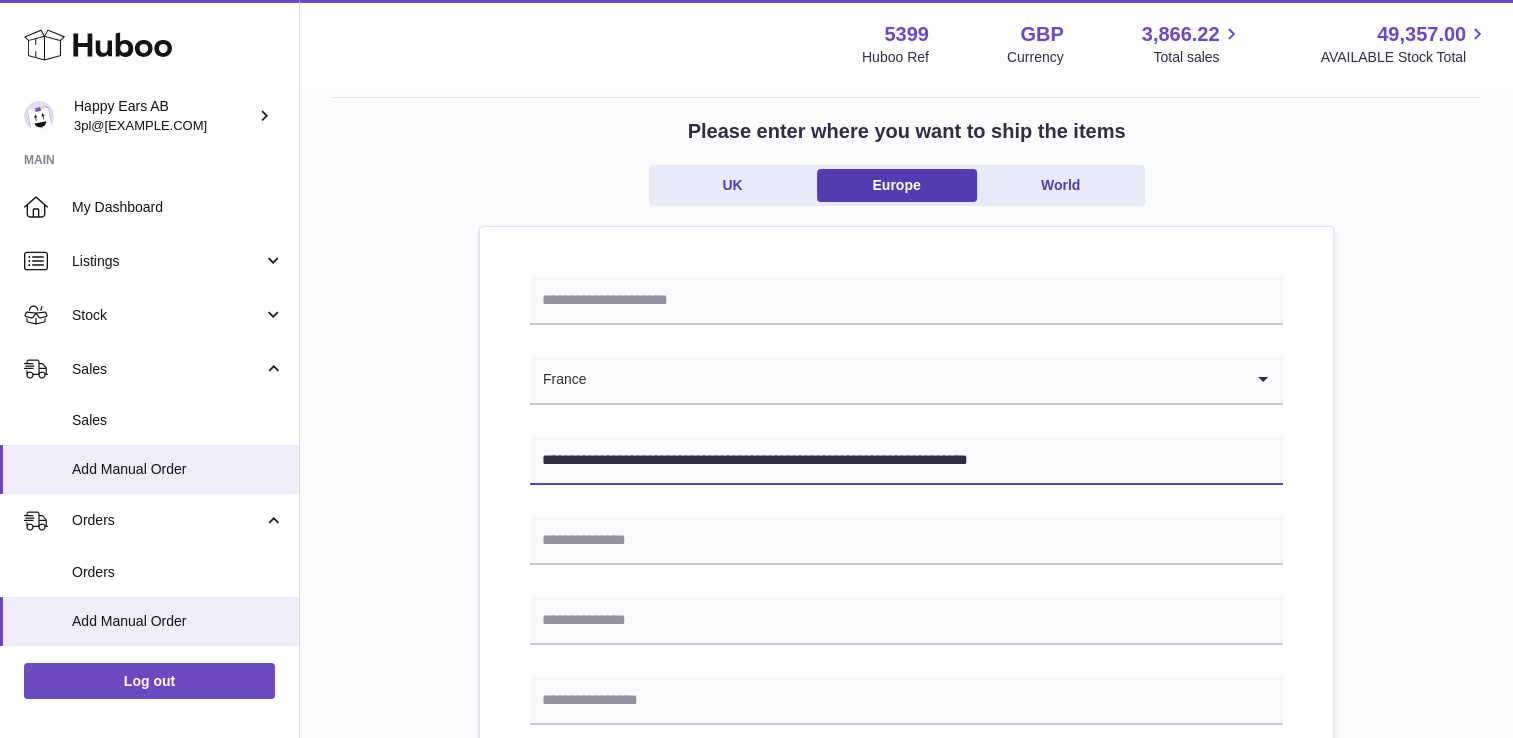 type on "**********" 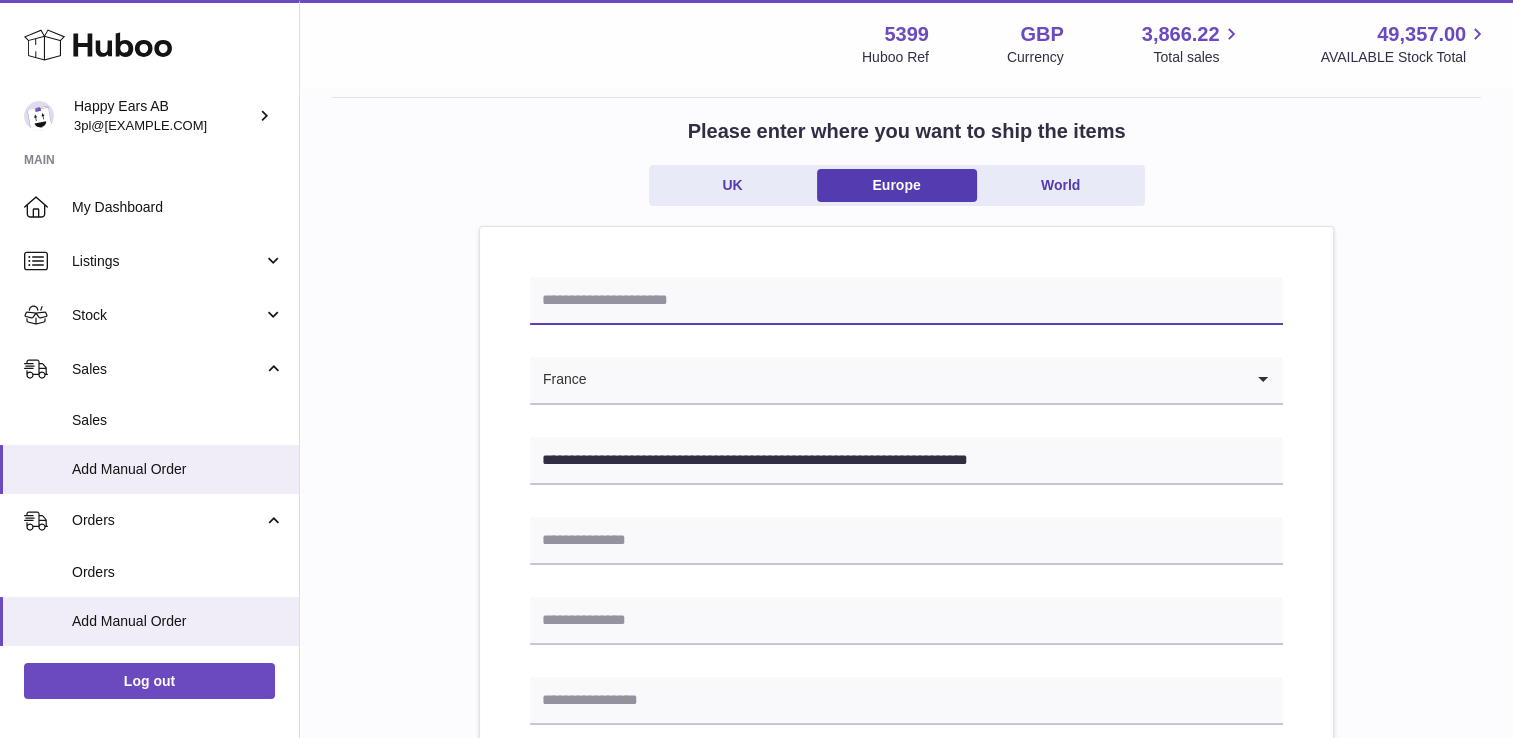 click at bounding box center (906, 301) 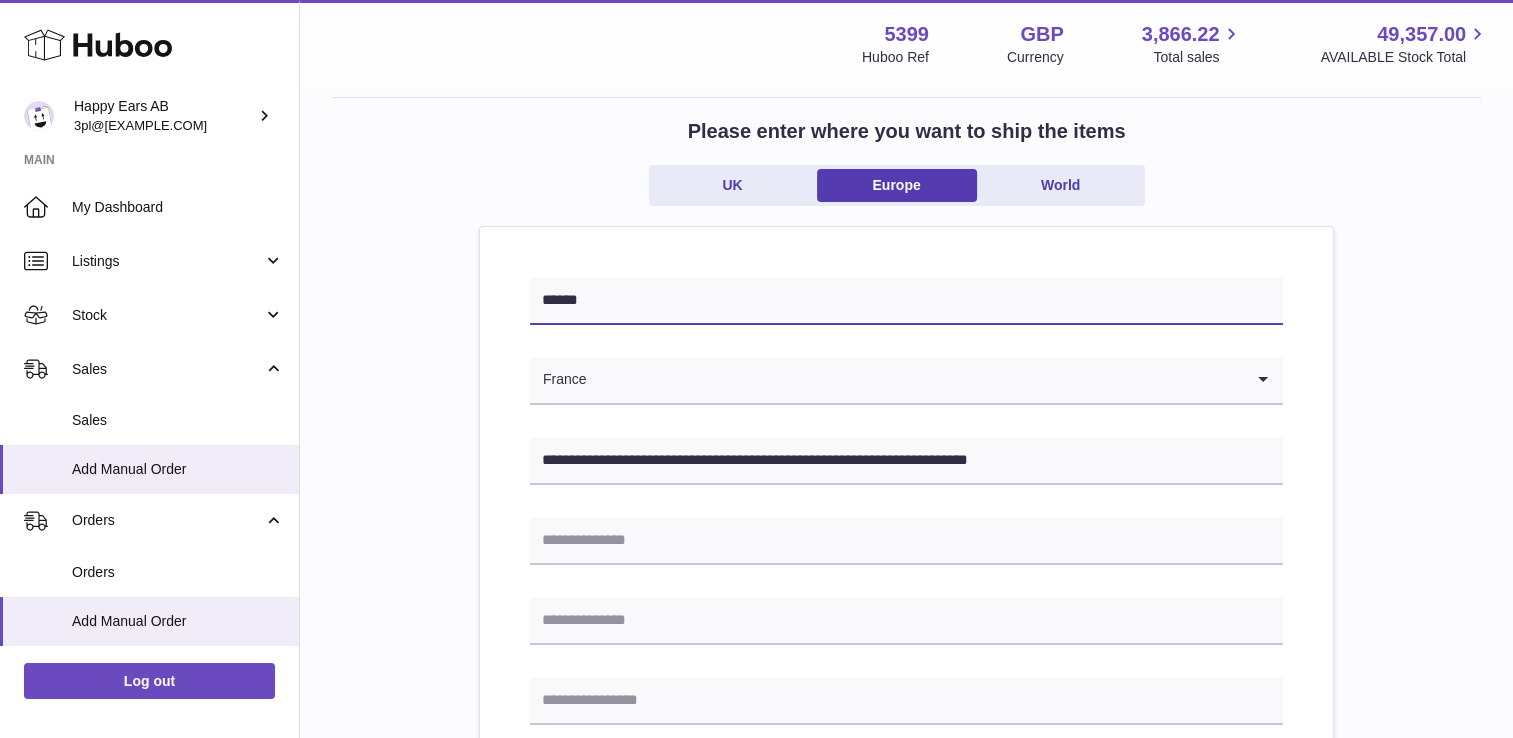 type on "******" 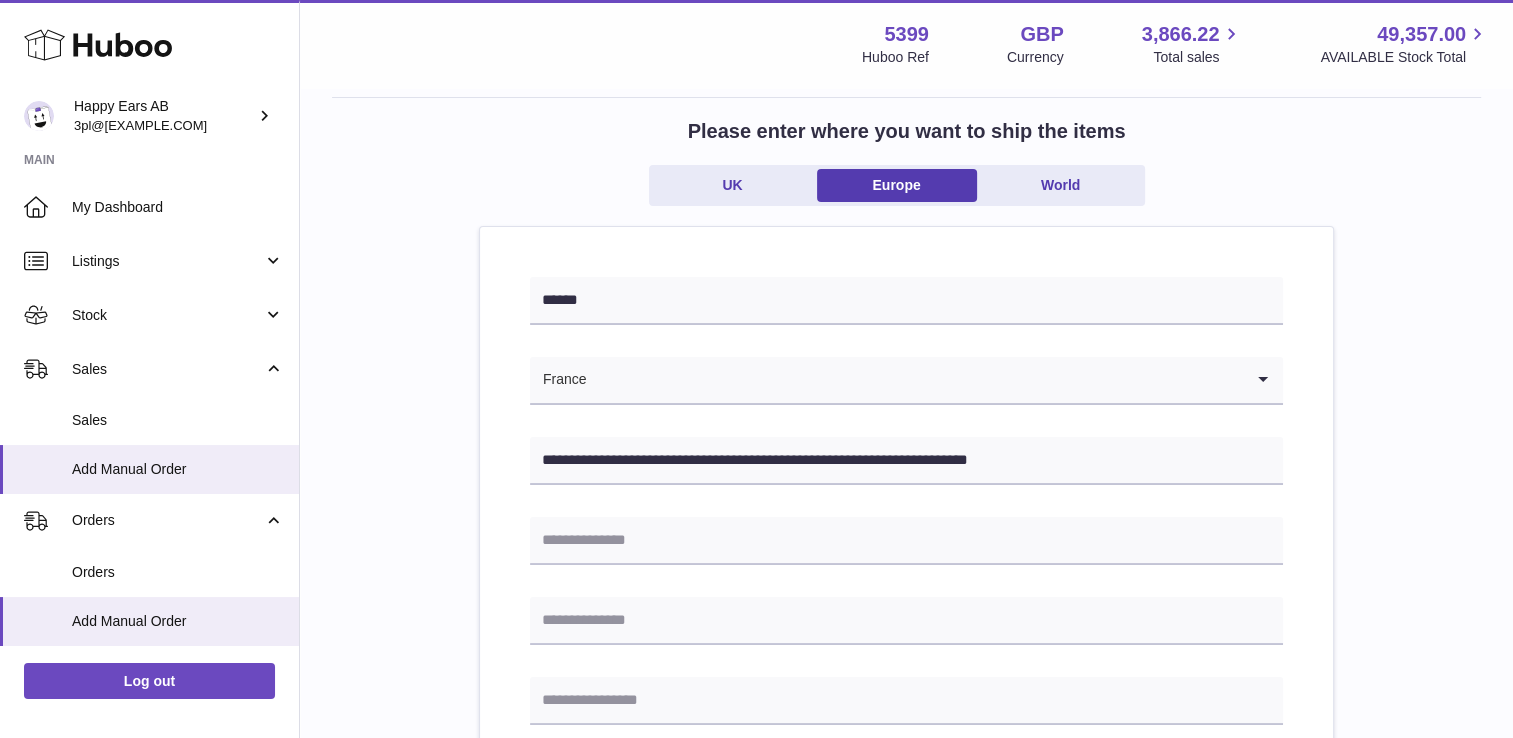 click on "**********" at bounding box center (906, 881) 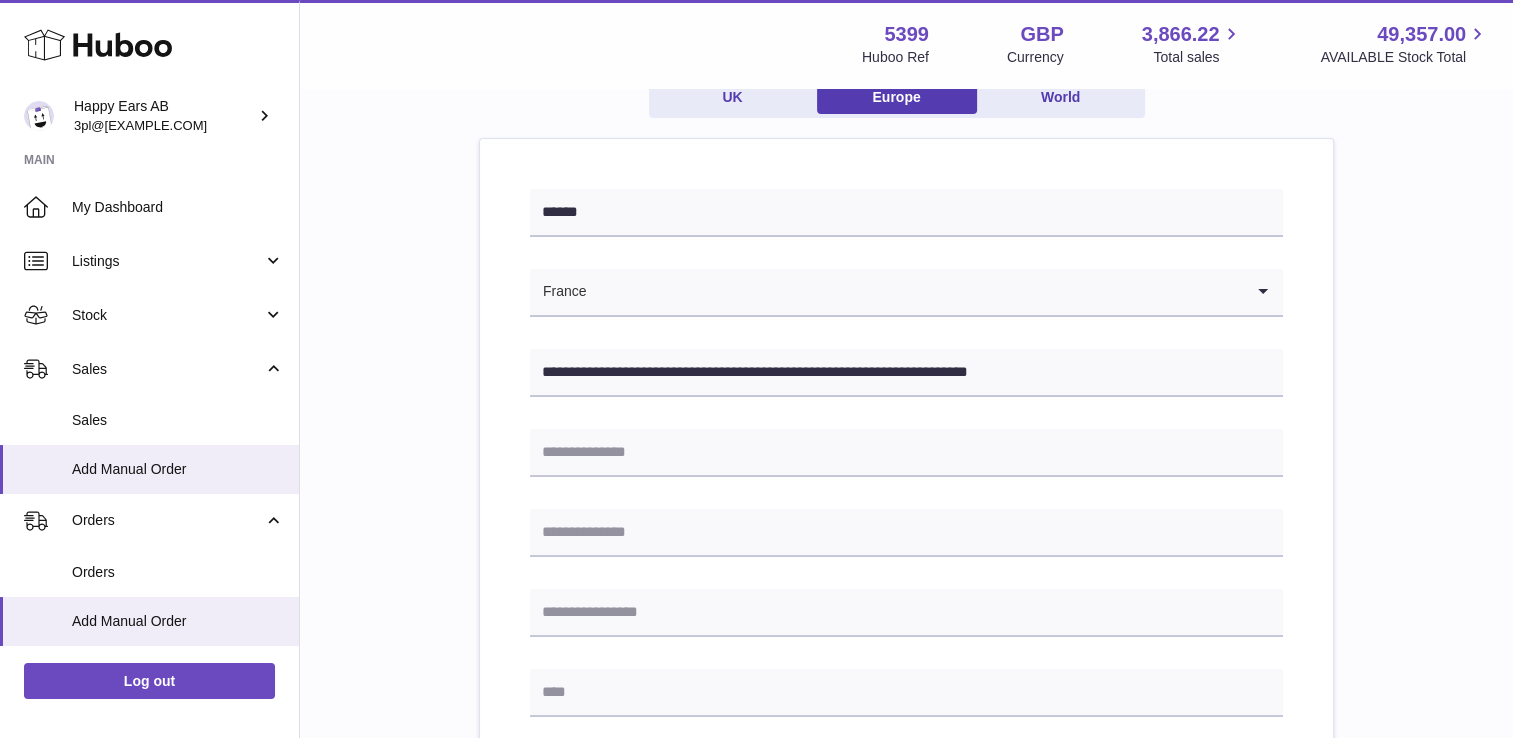 scroll, scrollTop: 400, scrollLeft: 0, axis: vertical 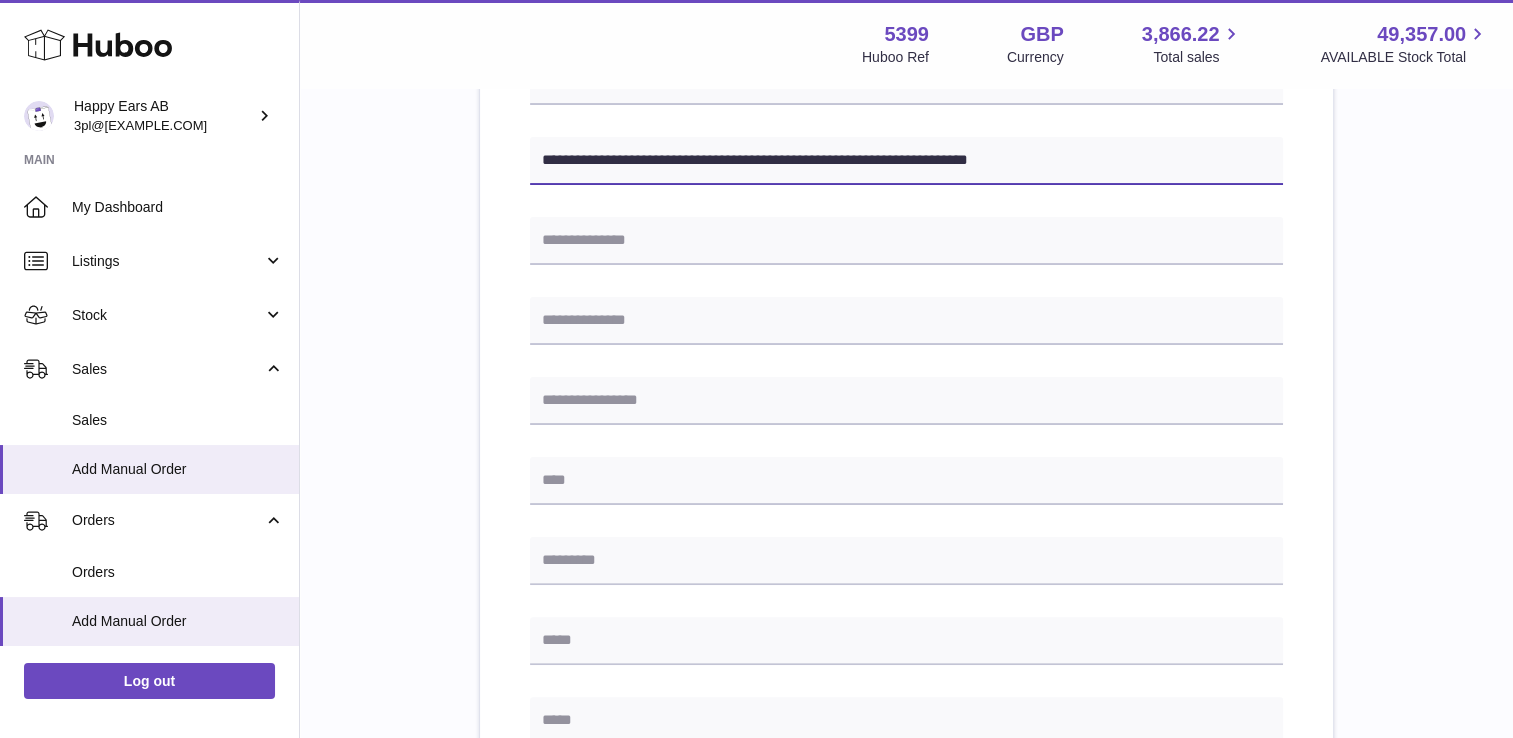 drag, startPoint x: 1068, startPoint y: 155, endPoint x: 996, endPoint y: 167, distance: 72.99315 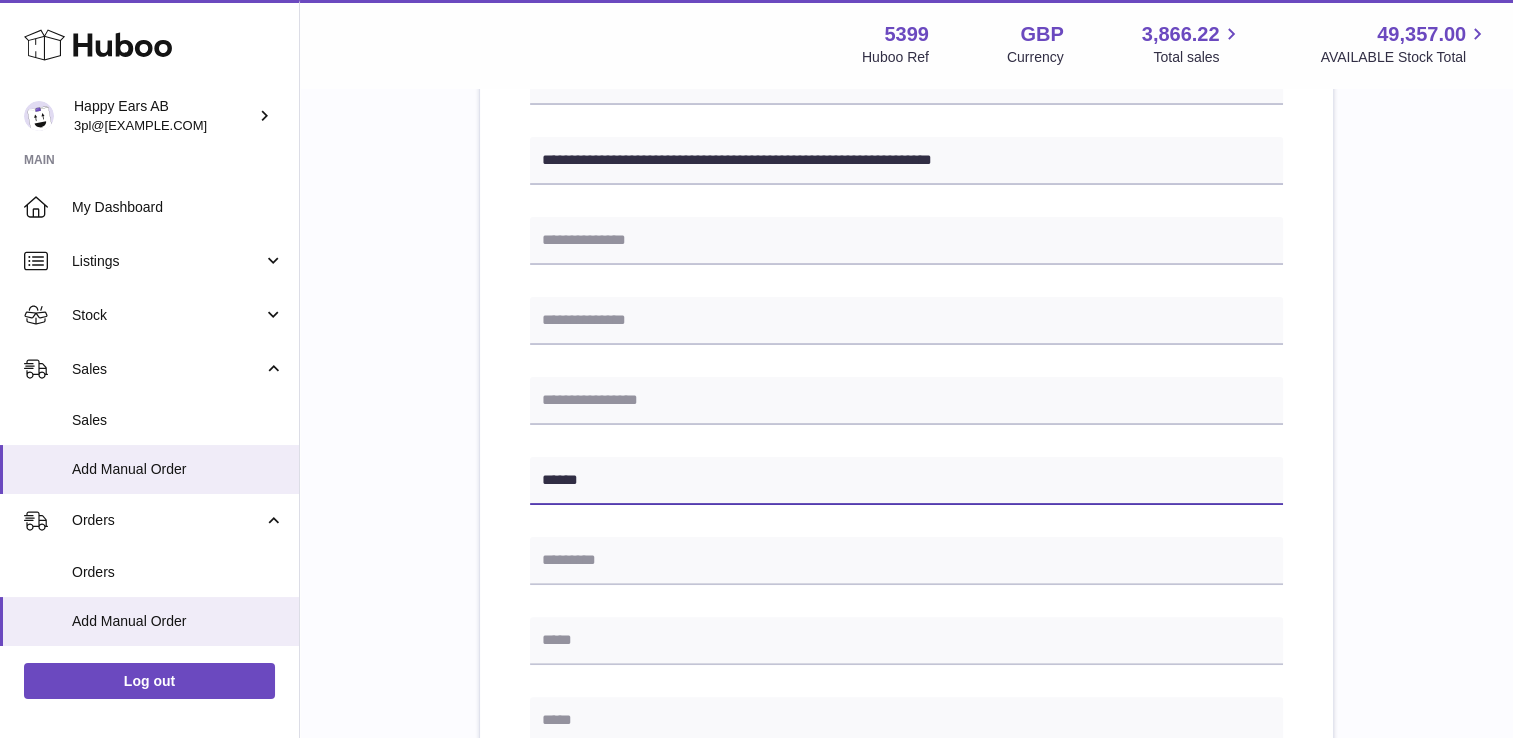 type on "*****" 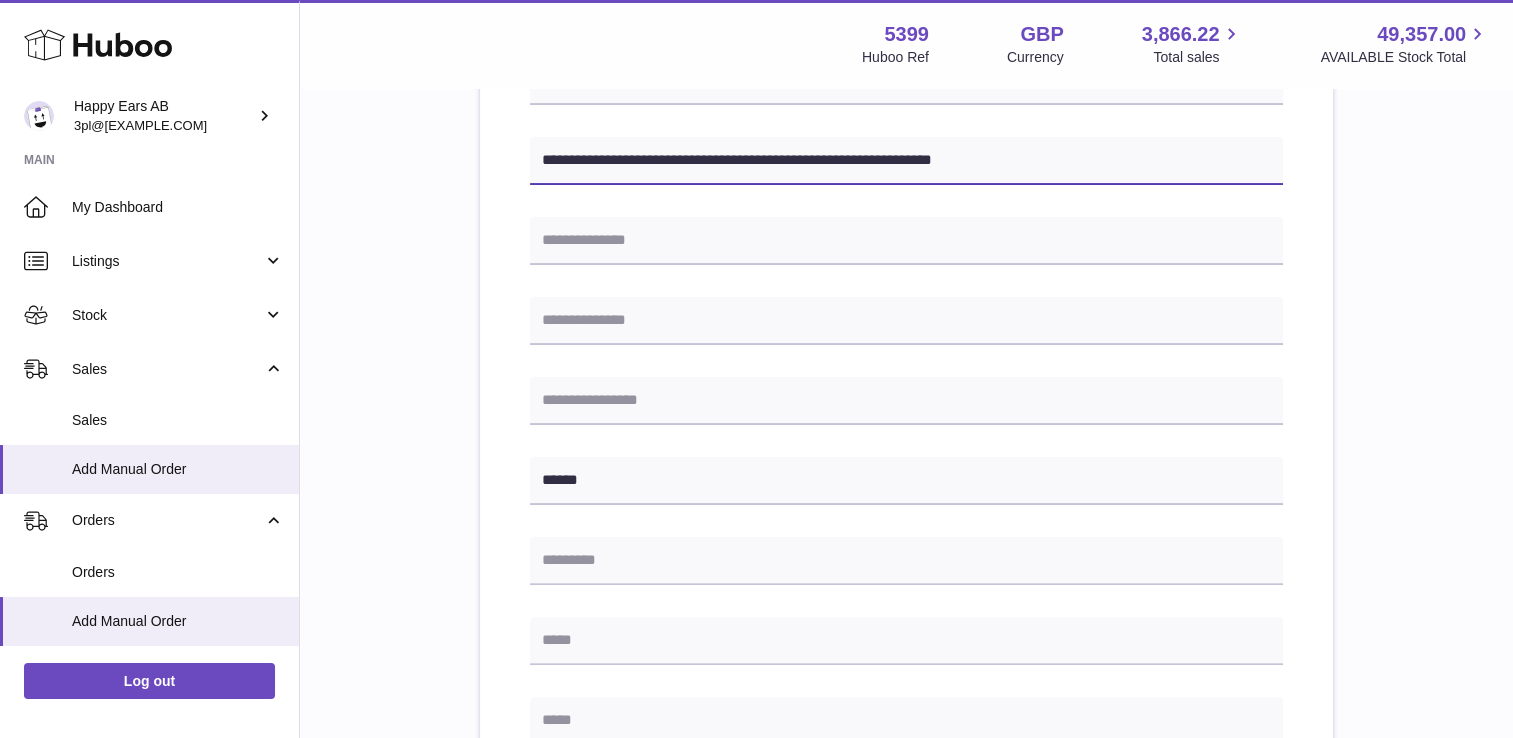 drag, startPoint x: 1002, startPoint y: 166, endPoint x: 952, endPoint y: 164, distance: 50.039986 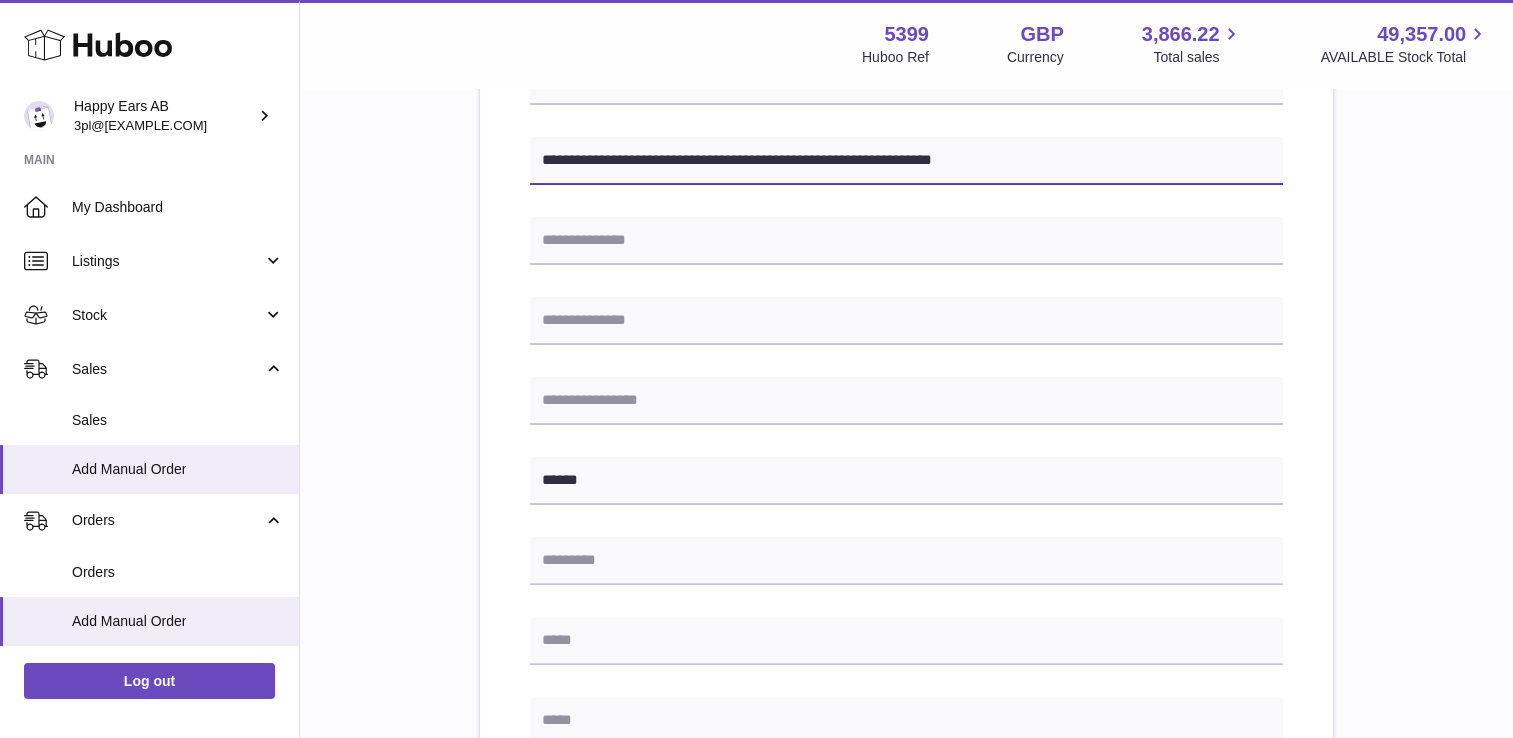 type on "**********" 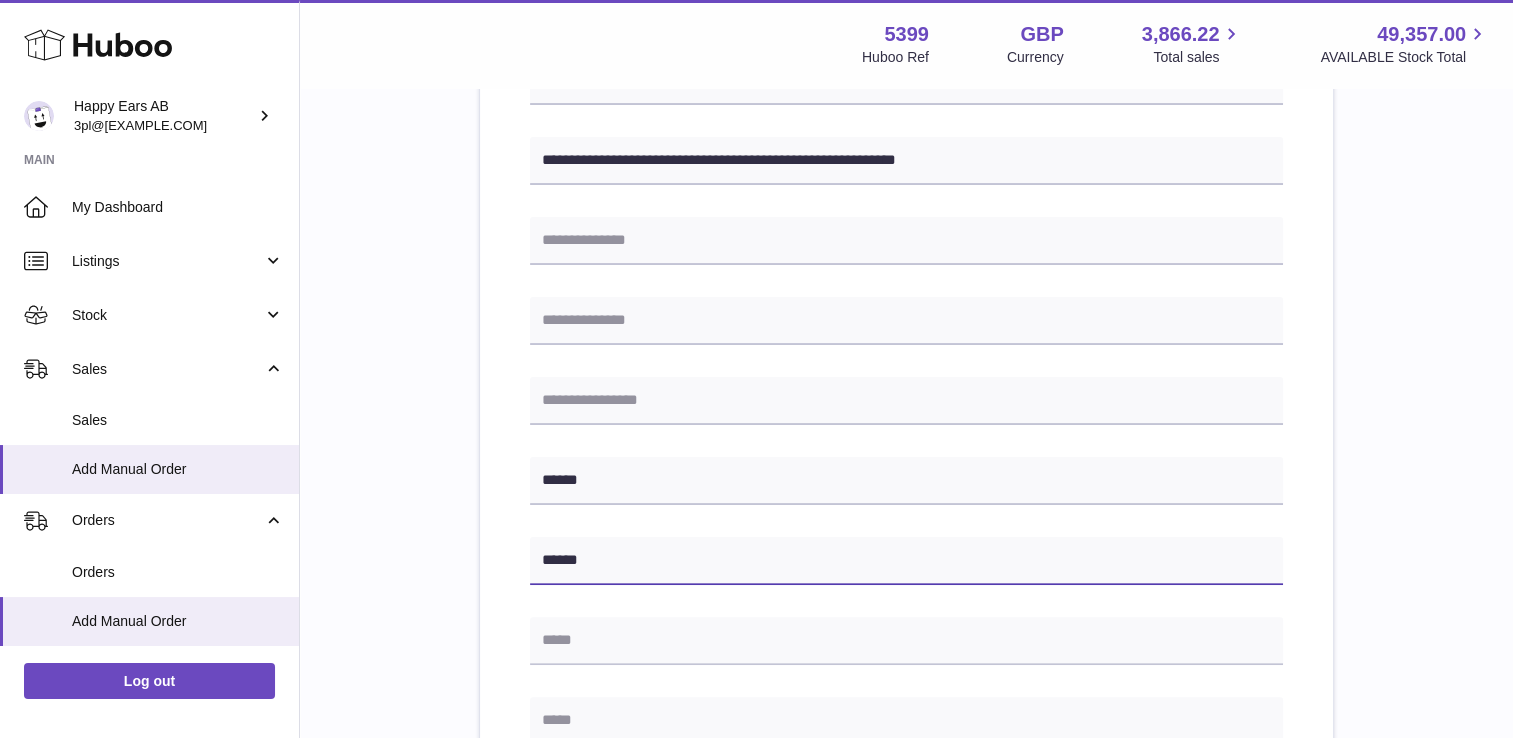 type on "*****" 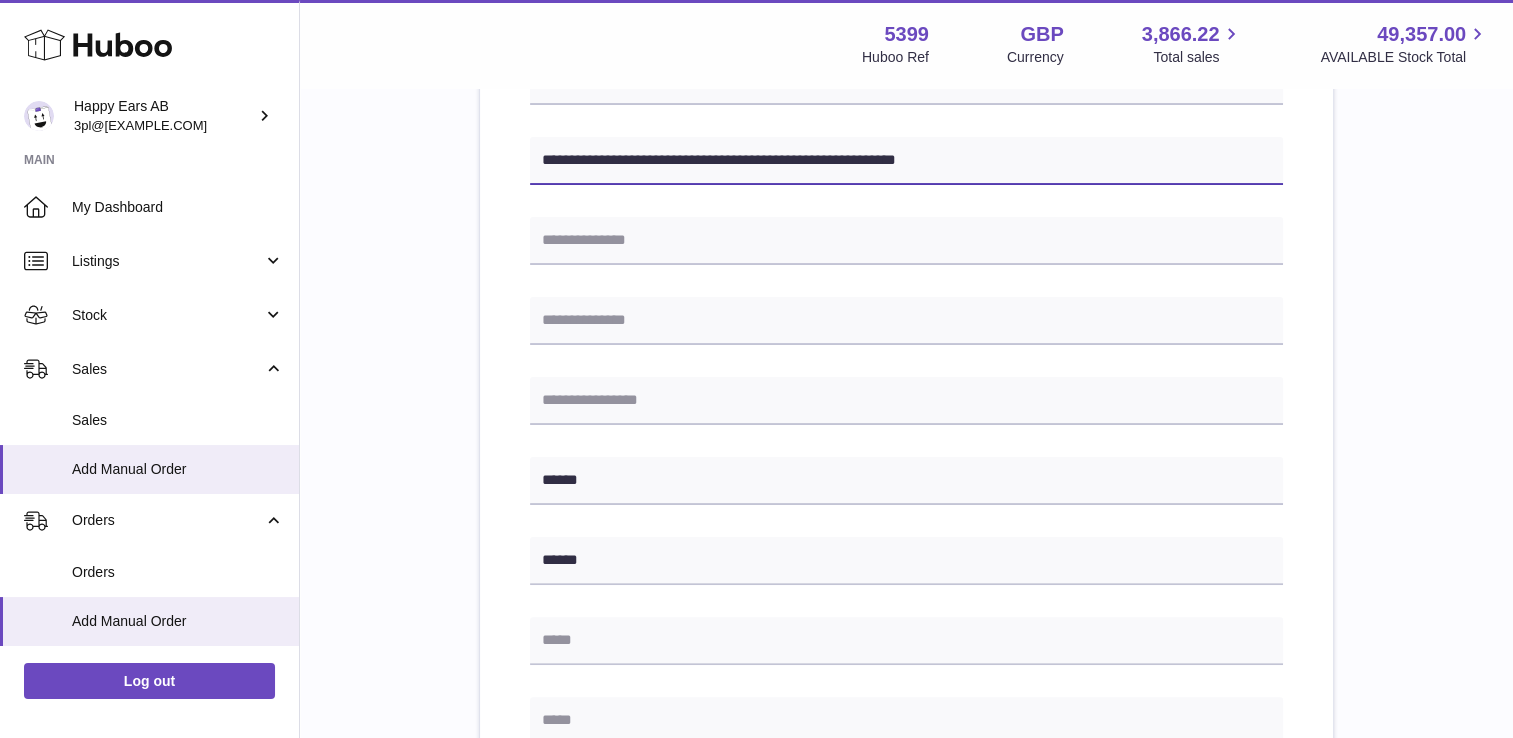drag, startPoint x: 673, startPoint y: 166, endPoint x: 969, endPoint y: 174, distance: 296.1081 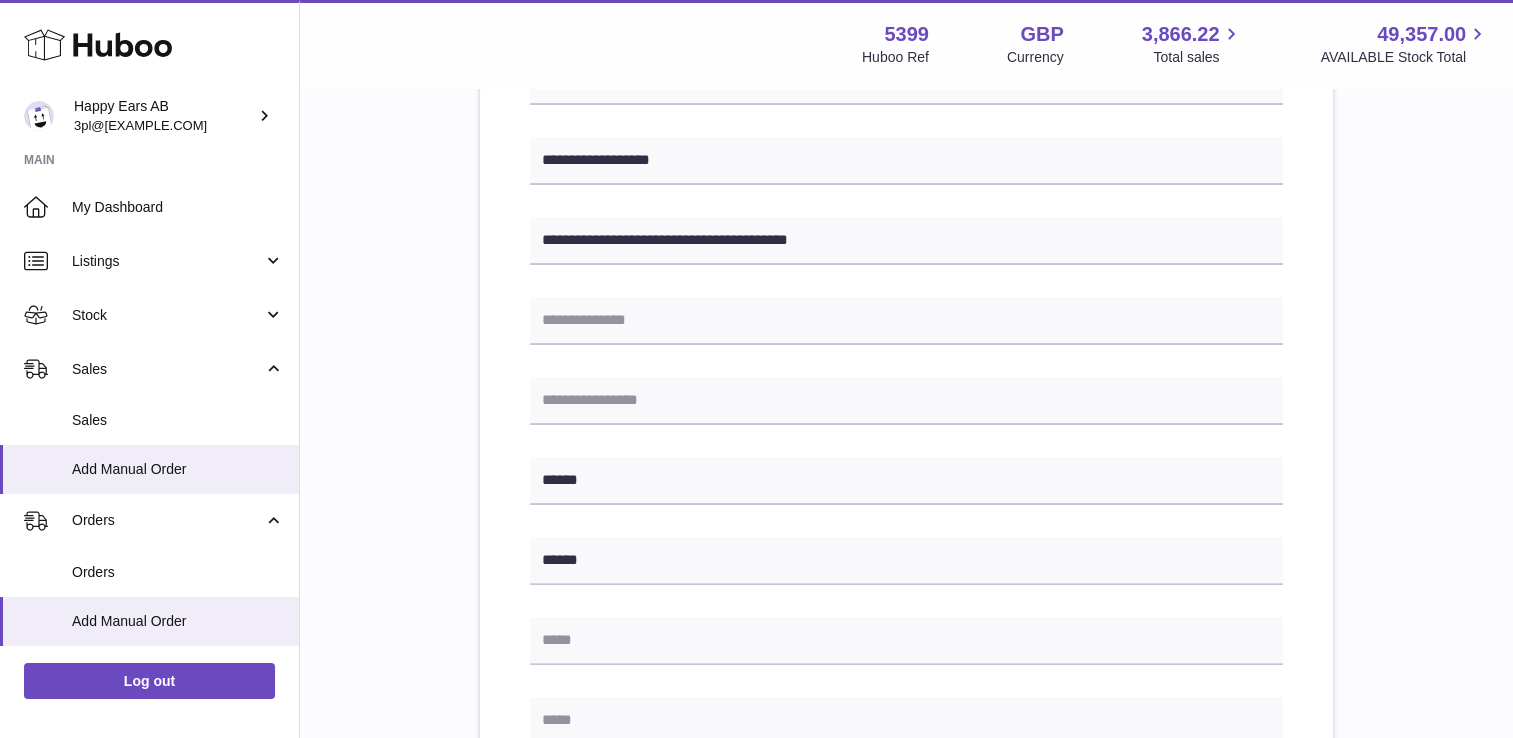 click on "**********" at bounding box center (906, 516) 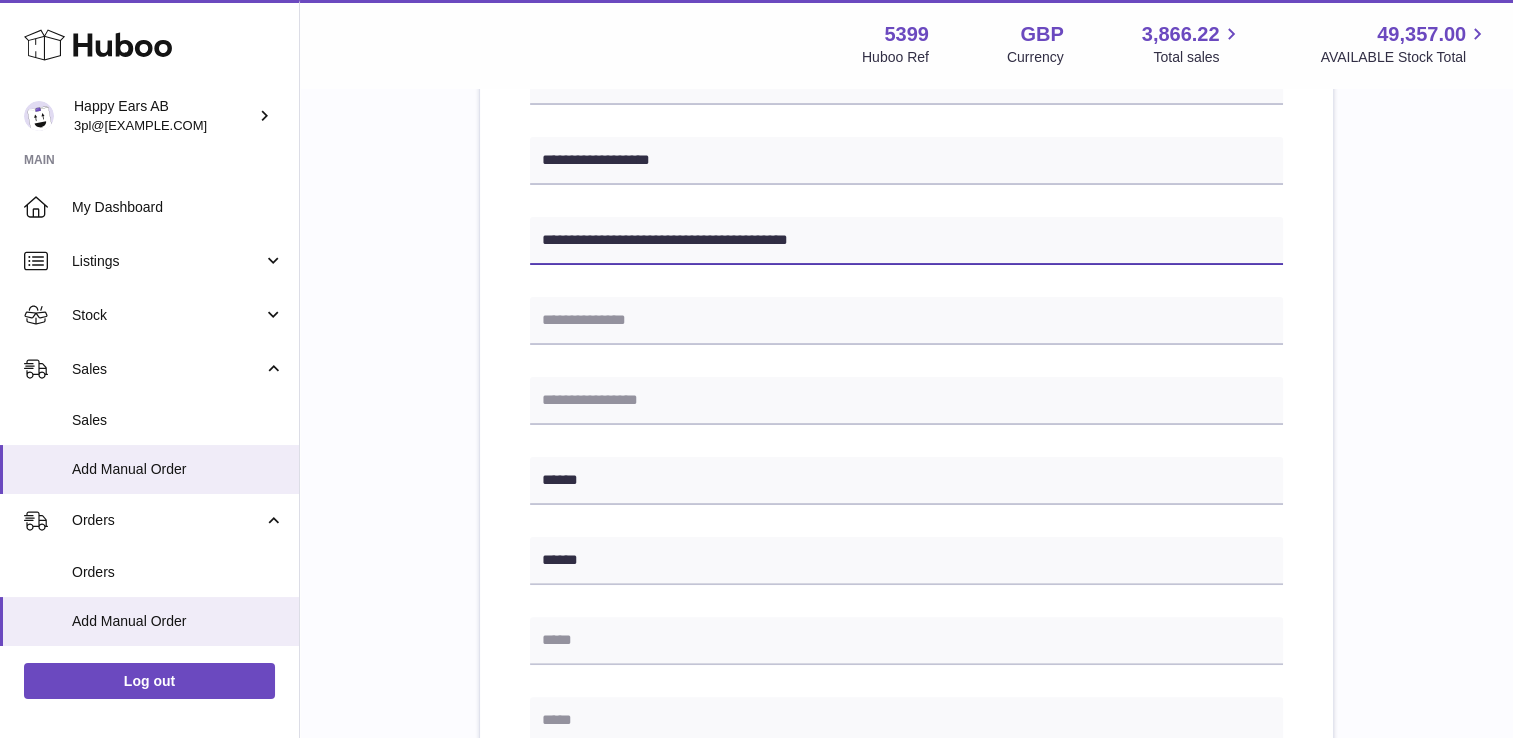 drag, startPoint x: 688, startPoint y: 241, endPoint x: 828, endPoint y: 255, distance: 140.69826 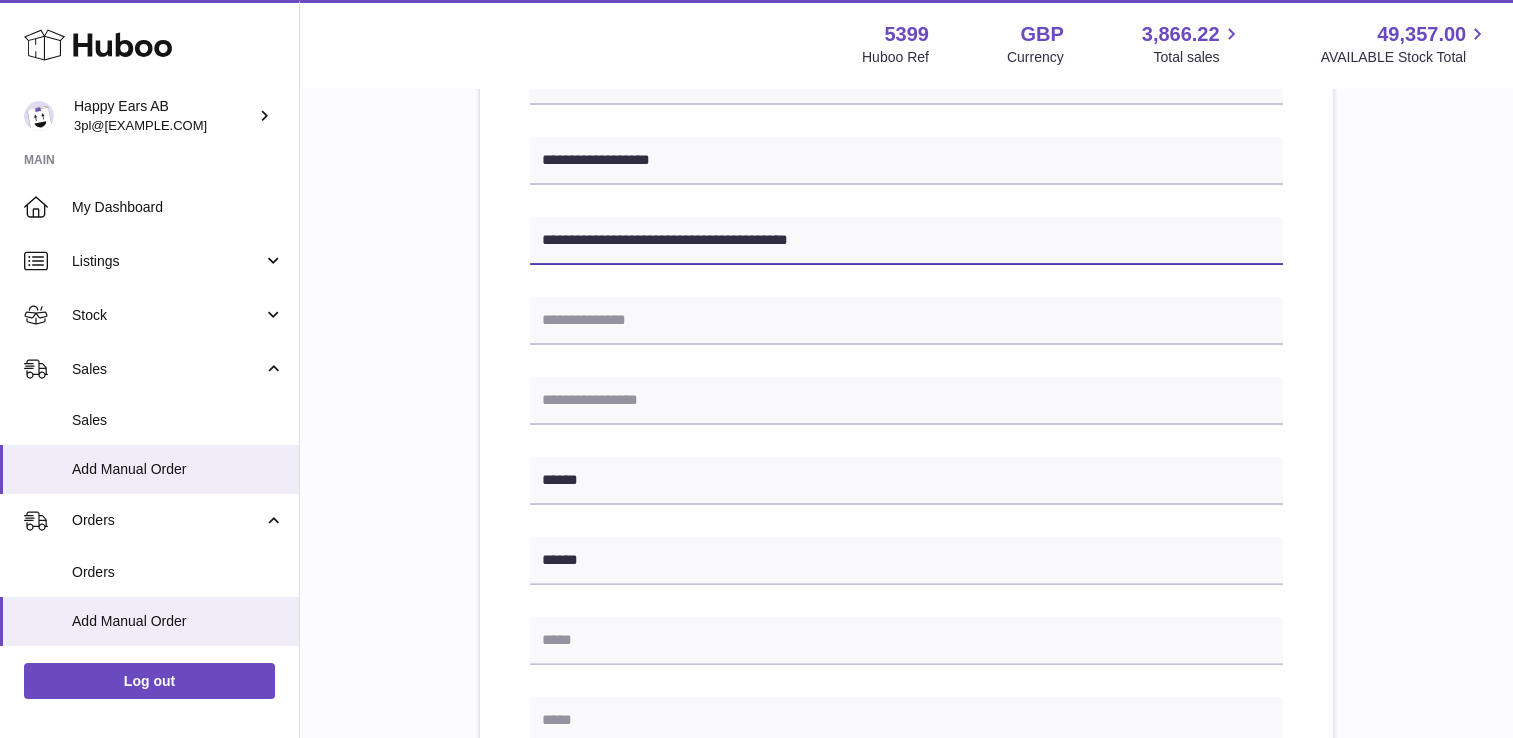 click on "**********" at bounding box center [906, 241] 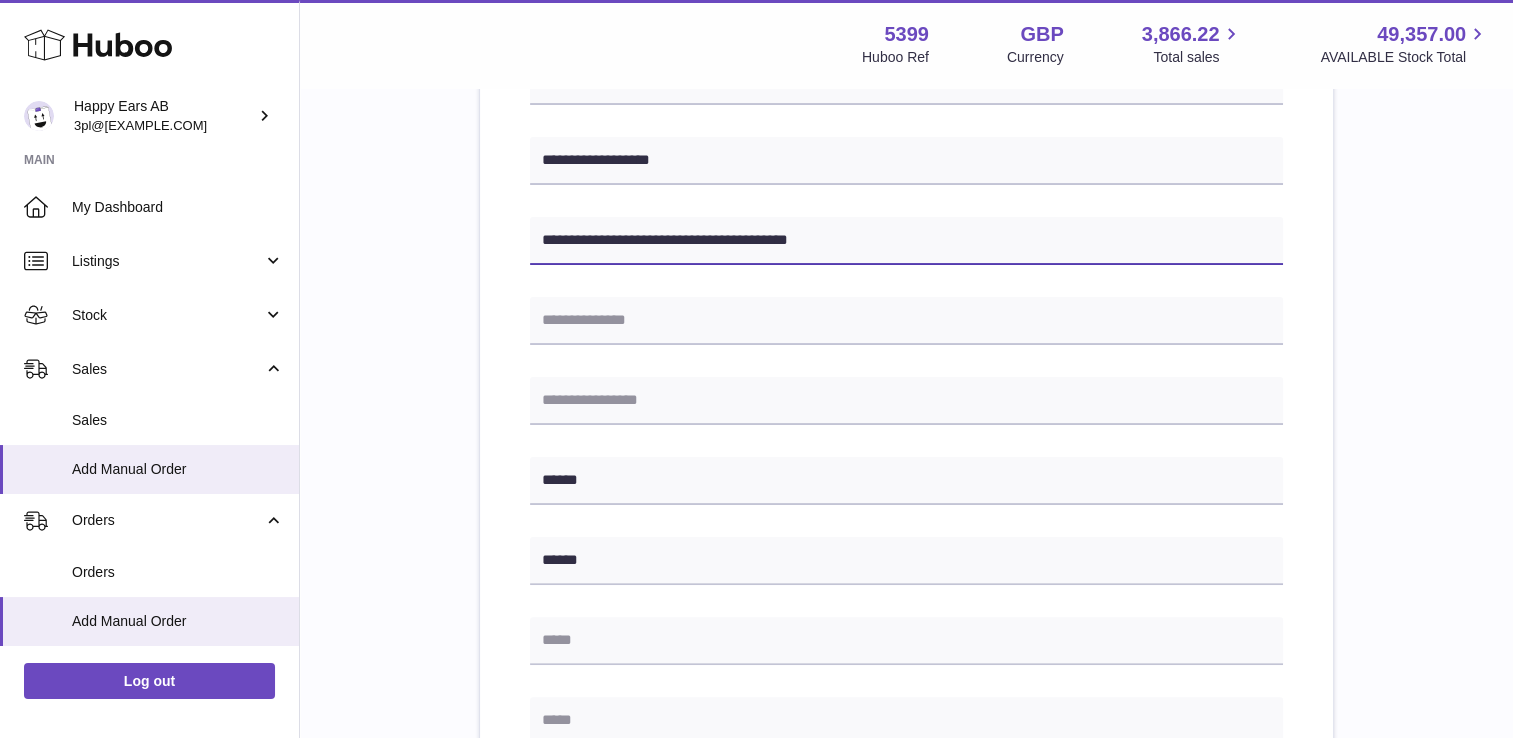 type on "**********" 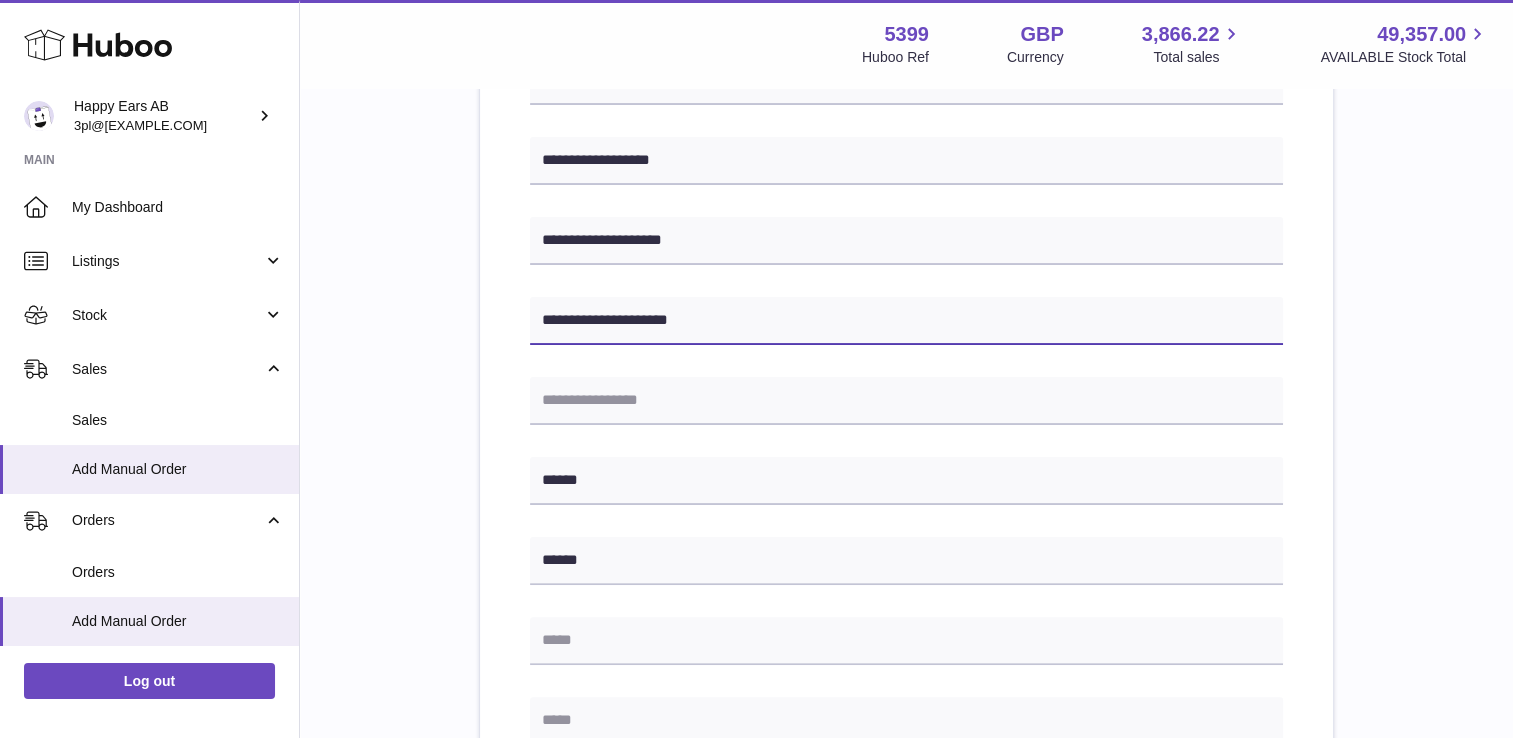 type on "**********" 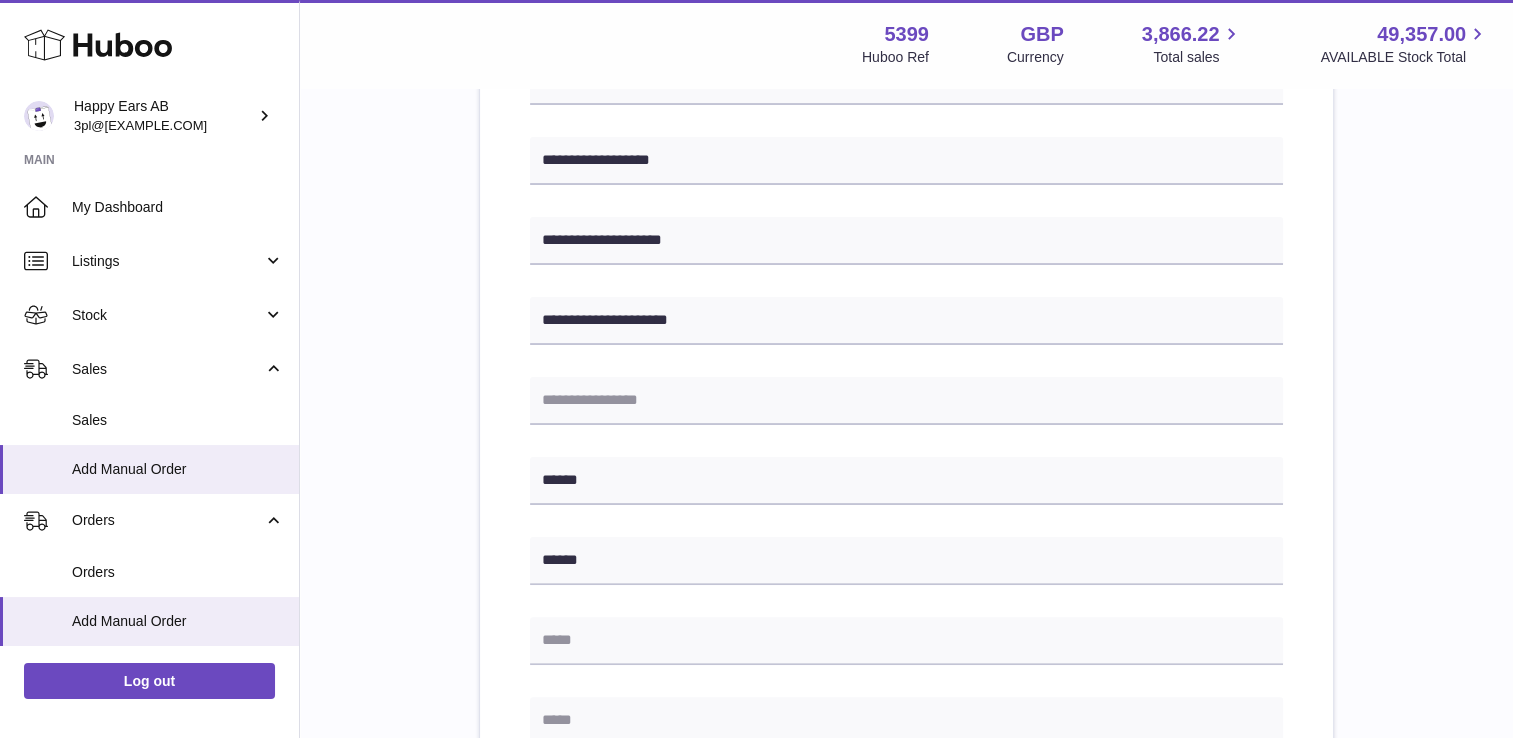 click on "**********" at bounding box center (906, 483) 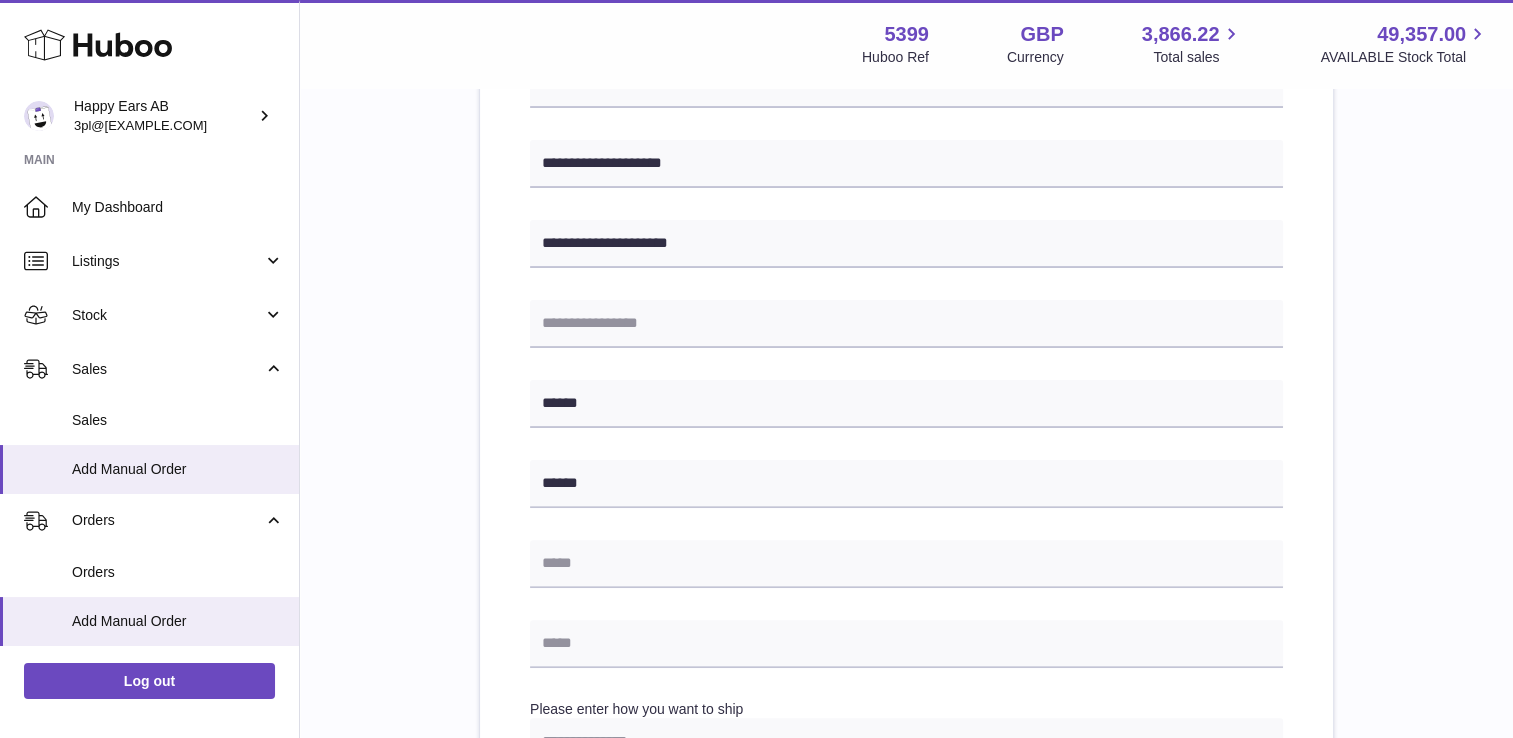scroll, scrollTop: 600, scrollLeft: 0, axis: vertical 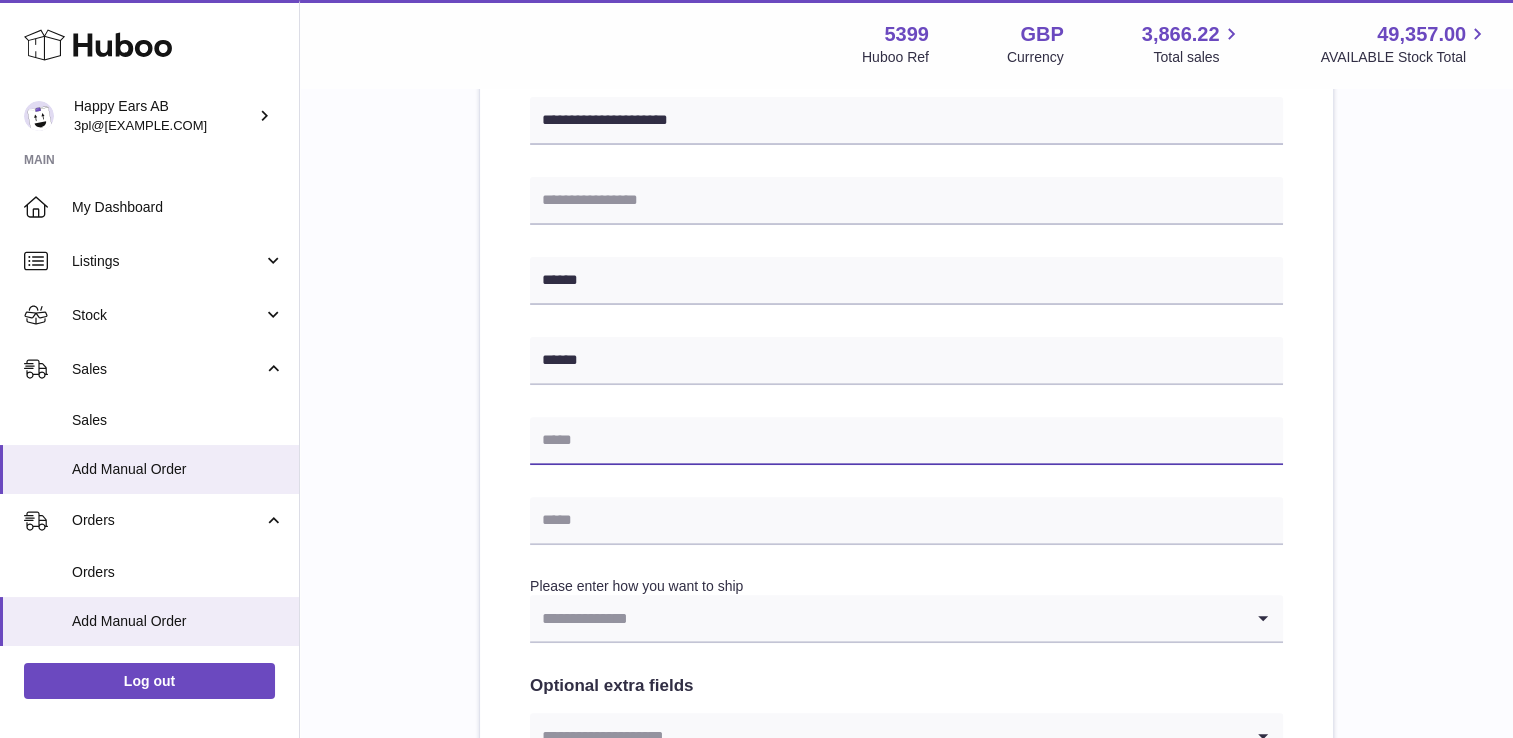 click at bounding box center [906, 441] 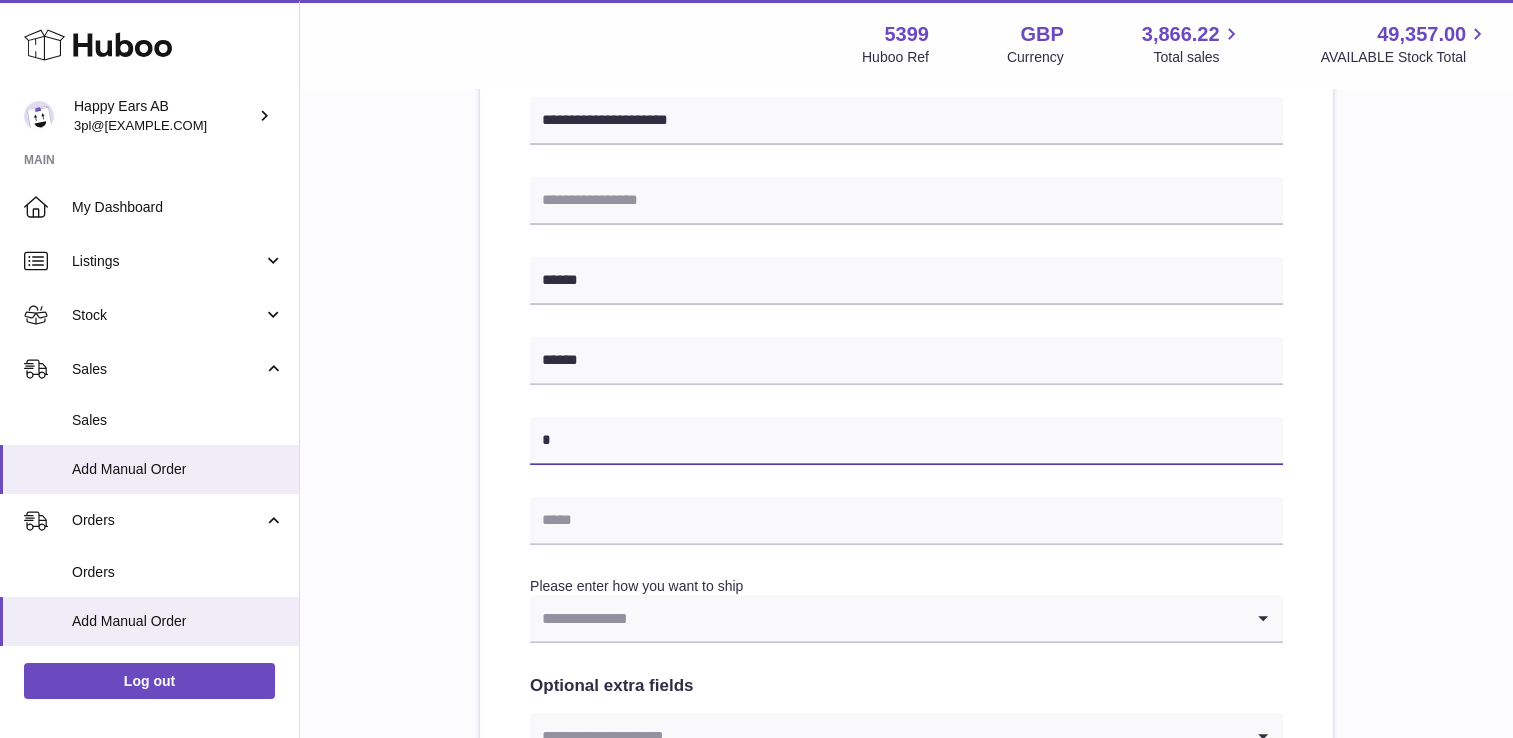 type on "*" 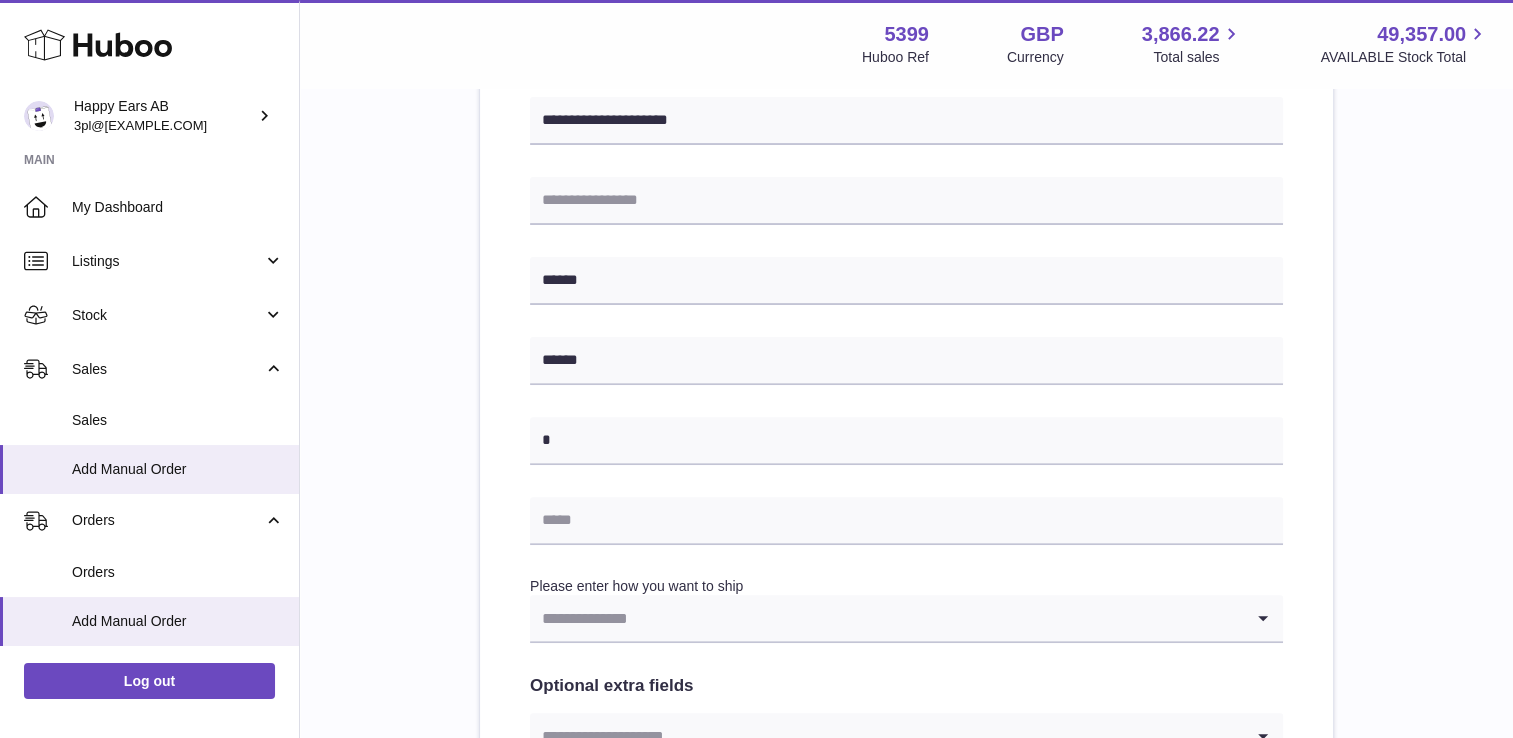 click on "**********" at bounding box center (906, 316) 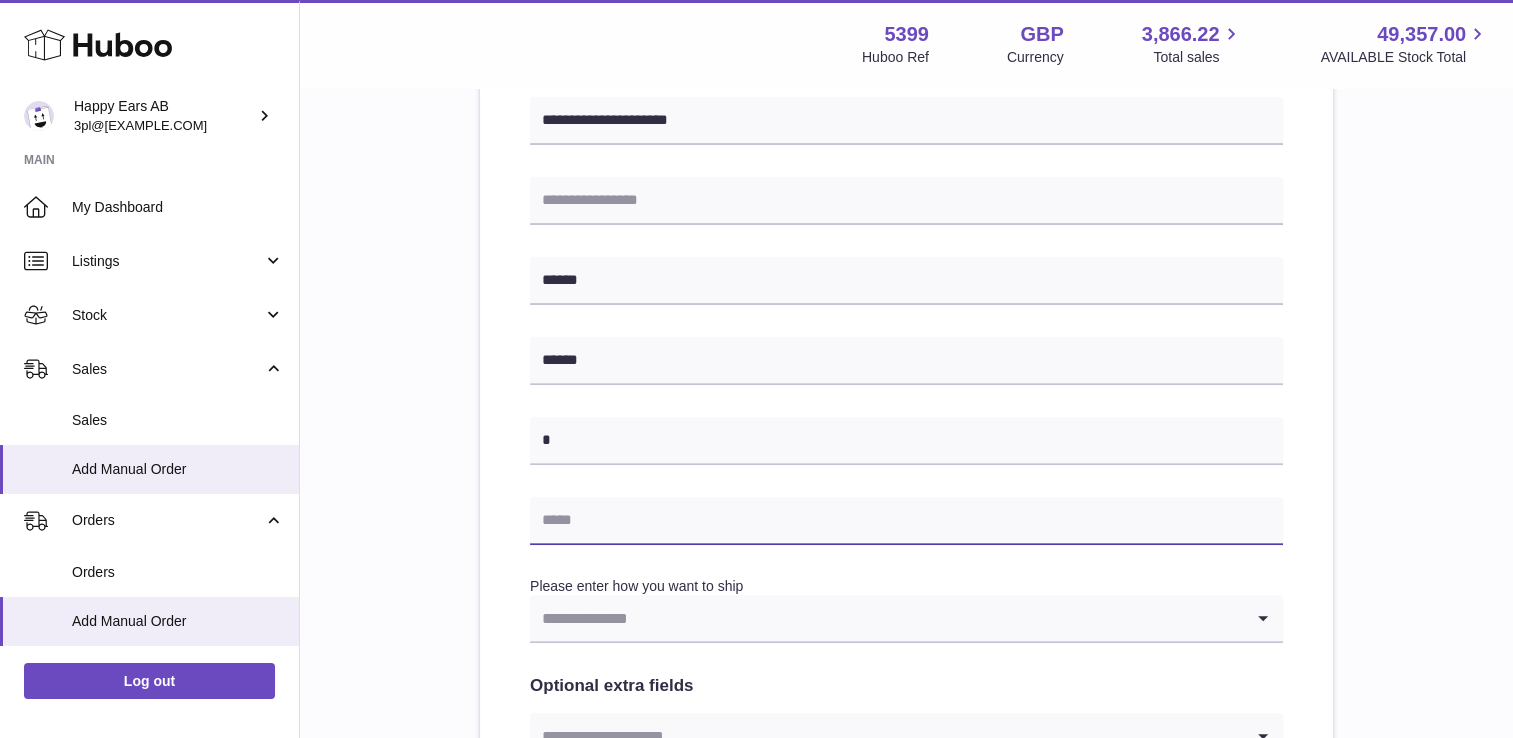 click at bounding box center (906, 521) 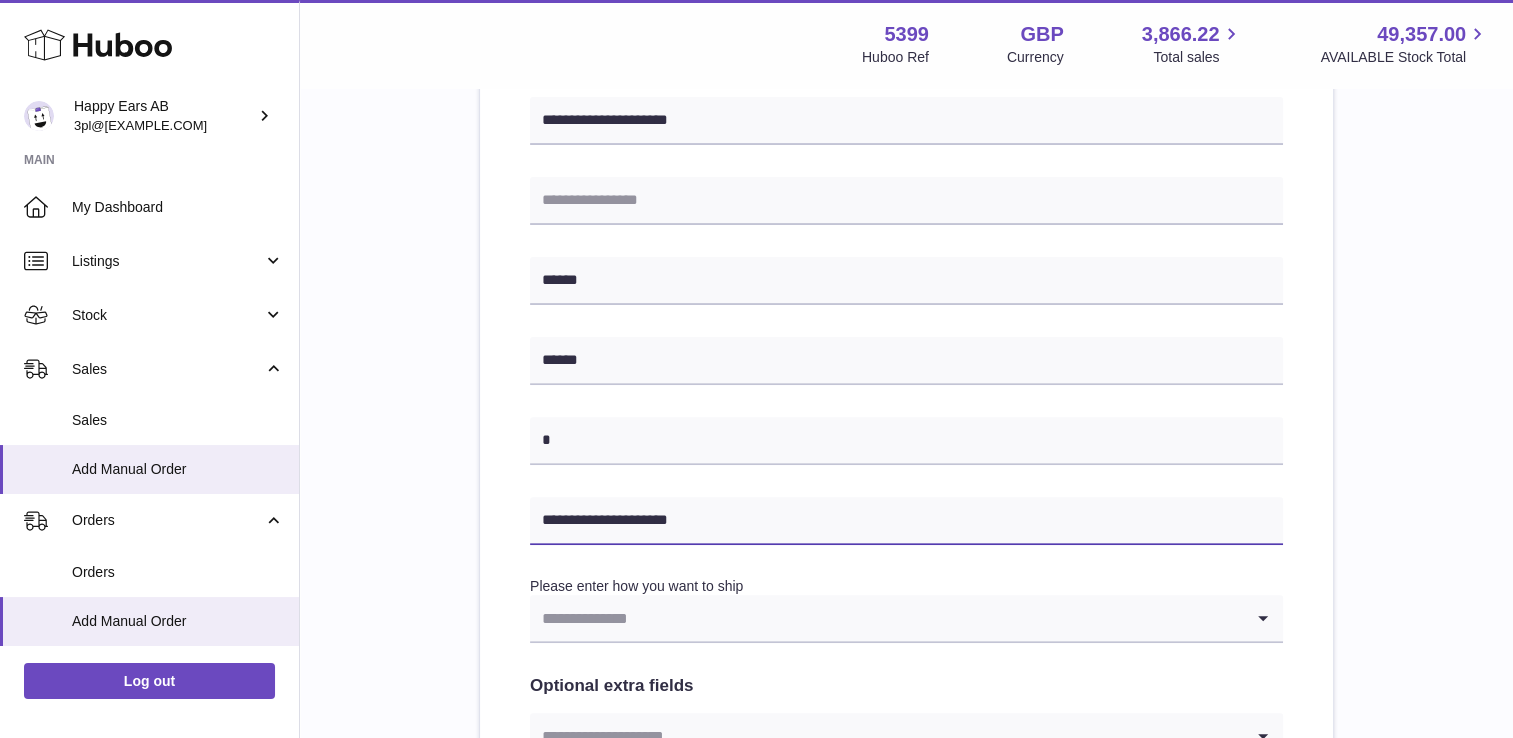 type on "**********" 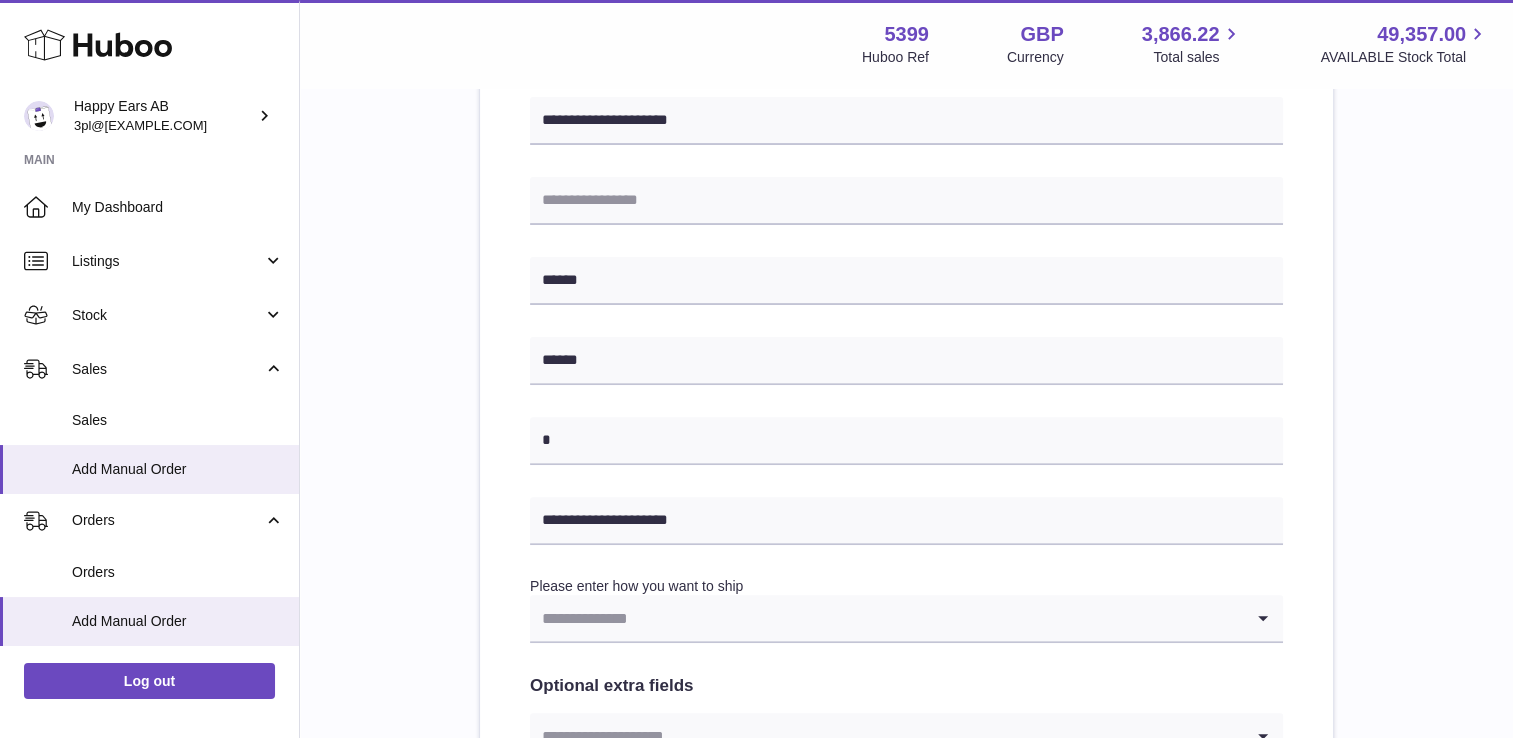 click at bounding box center [886, 618] 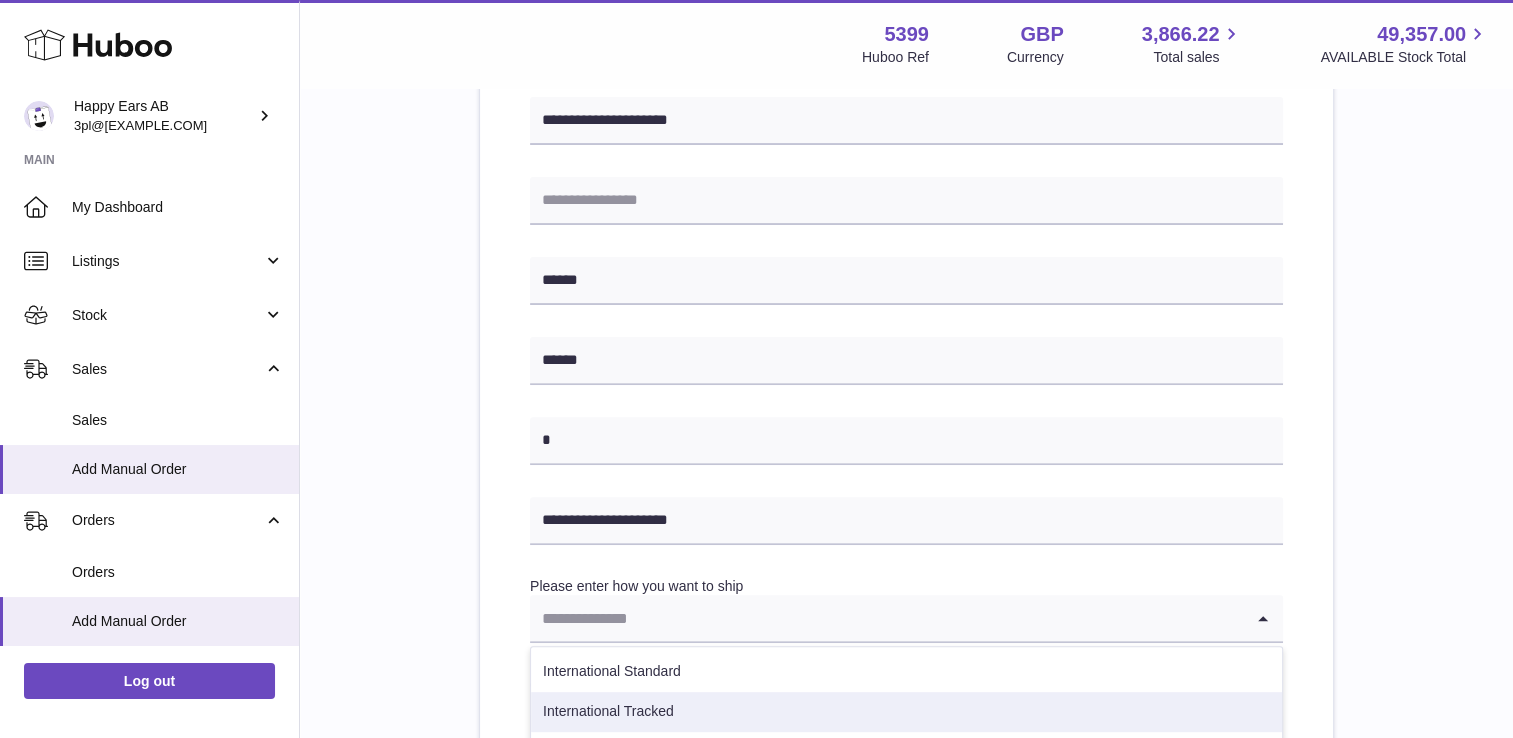 click on "International Tracked" at bounding box center (906, 712) 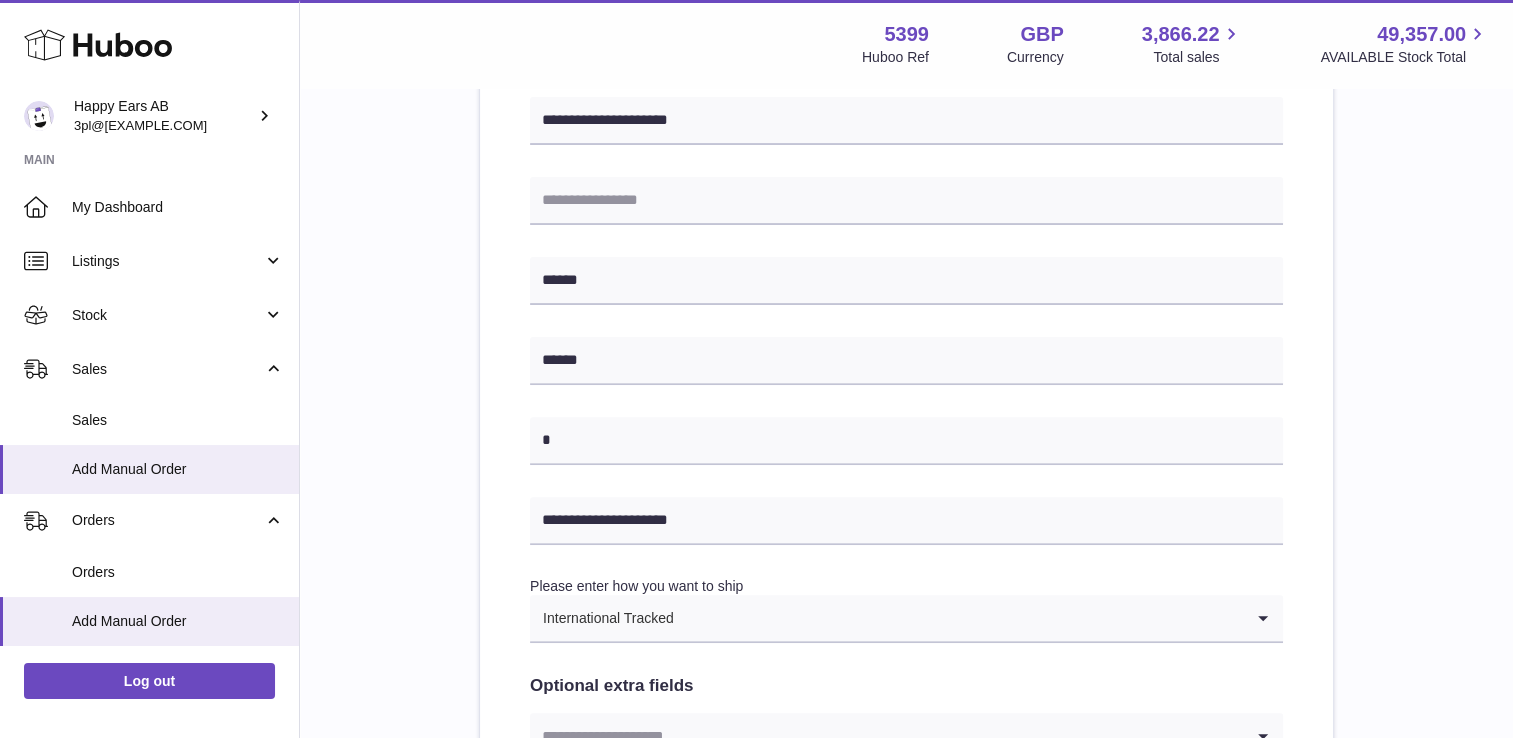 click on "**********" at bounding box center (906, 316) 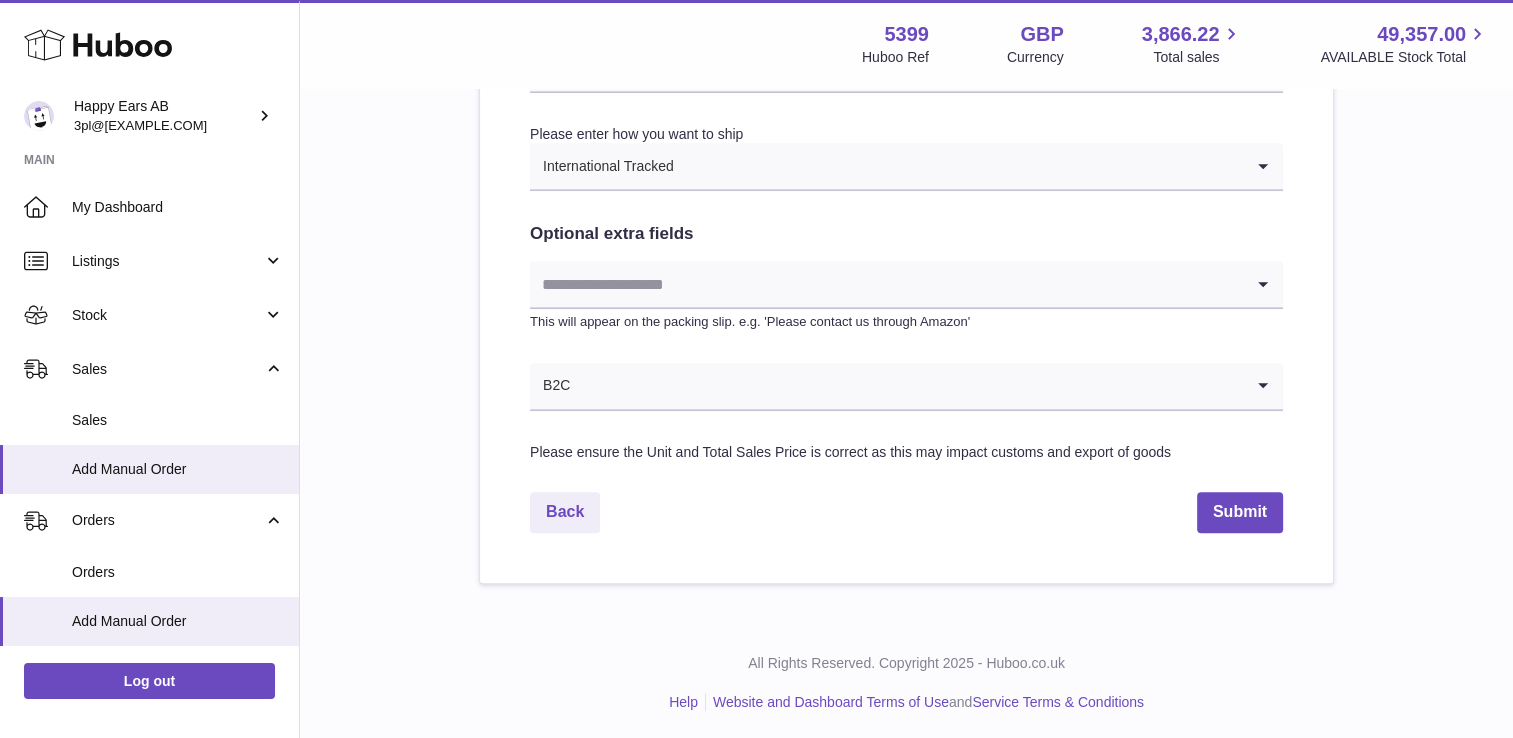 scroll, scrollTop: 1054, scrollLeft: 0, axis: vertical 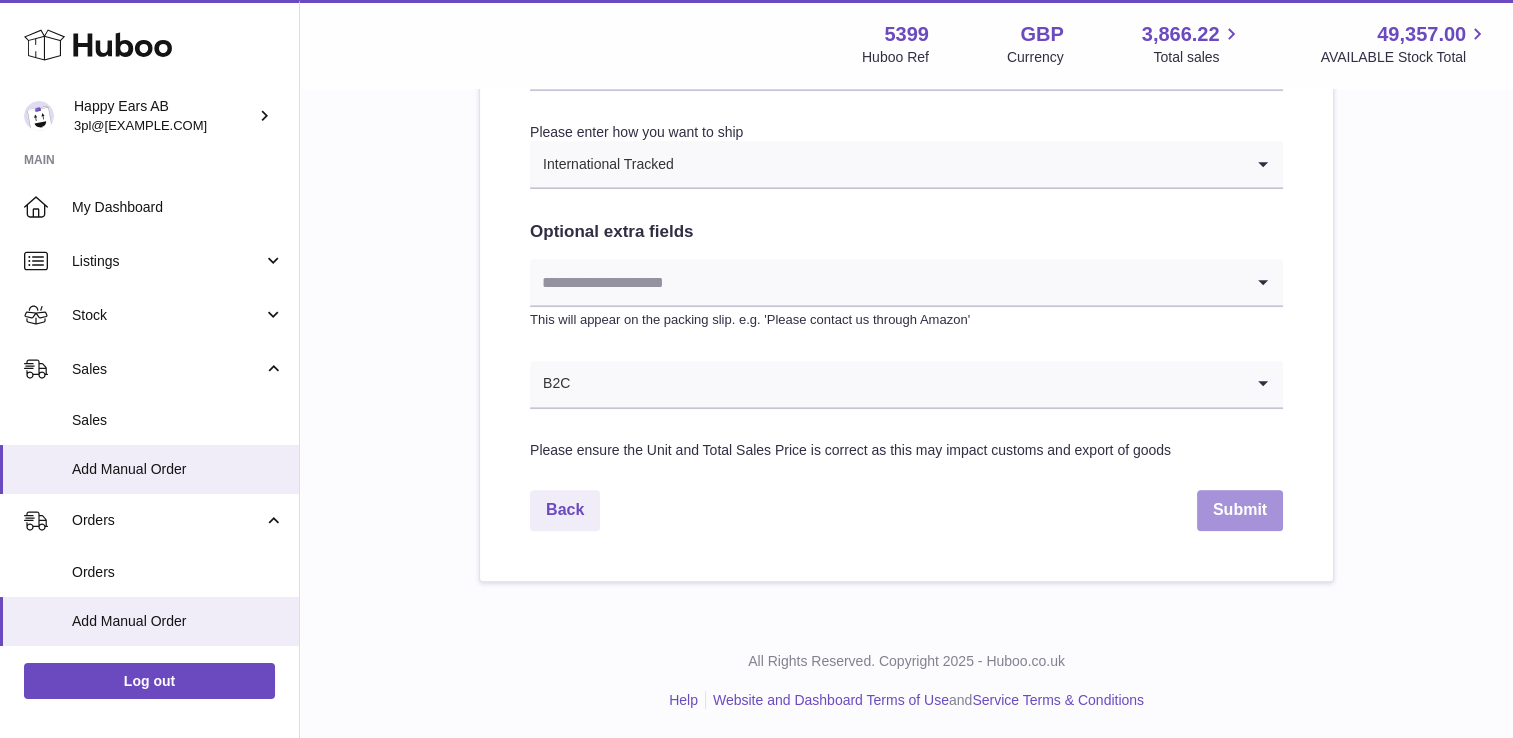 click on "Submit" at bounding box center [1240, 510] 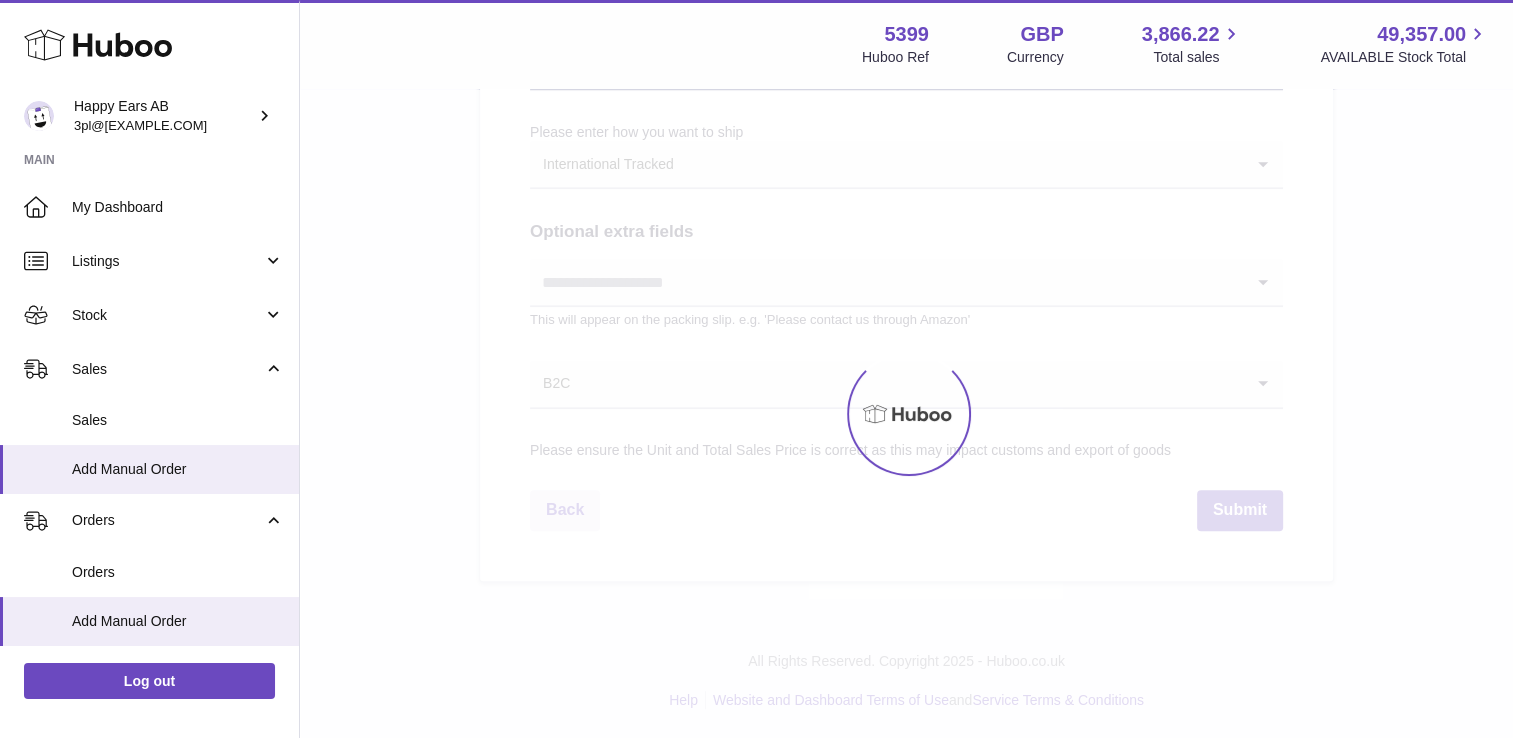 scroll, scrollTop: 0, scrollLeft: 0, axis: both 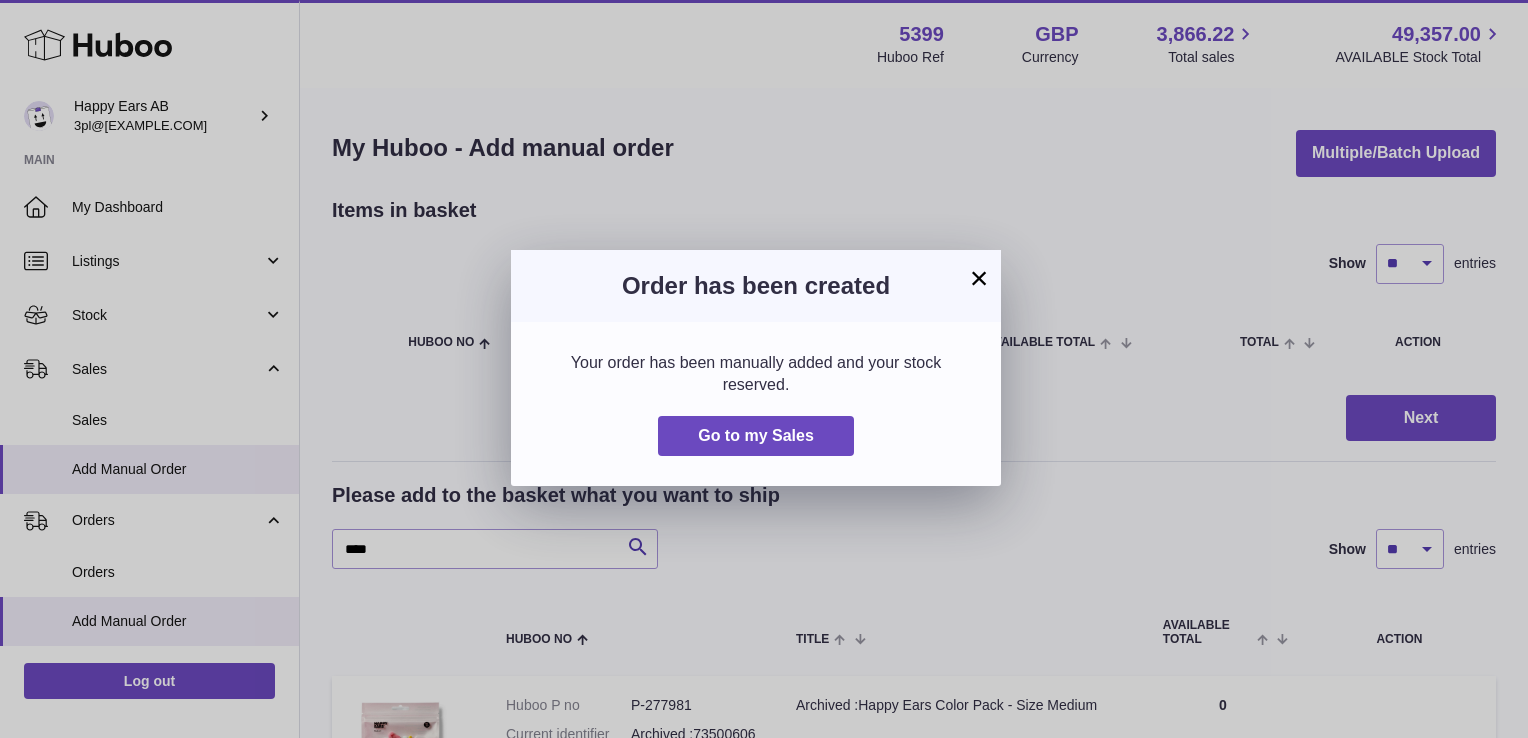 click on "×   Order has been created
Your order has been manually added and your stock reserved.
Go to my Sales" at bounding box center [764, 369] 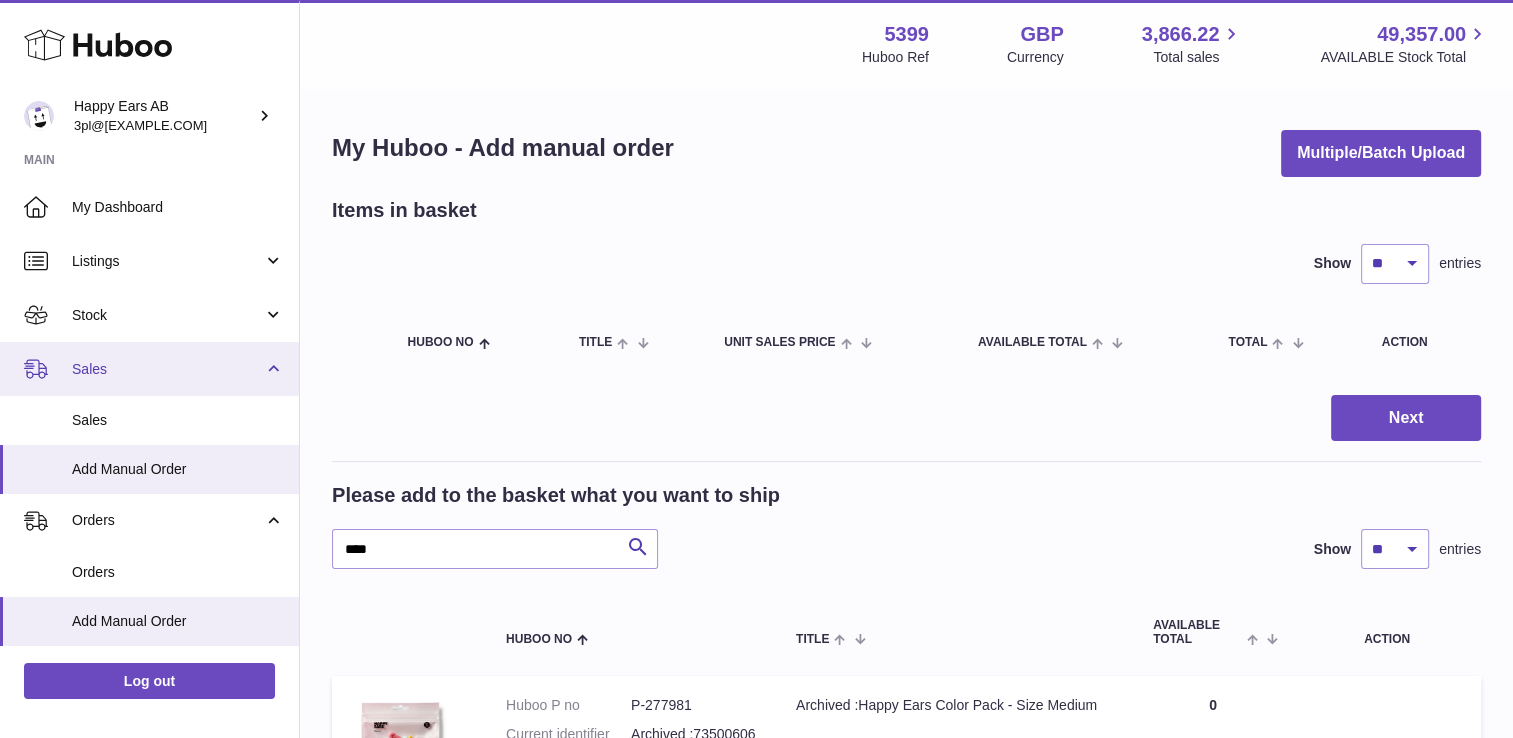 click on "Sales" at bounding box center [167, 369] 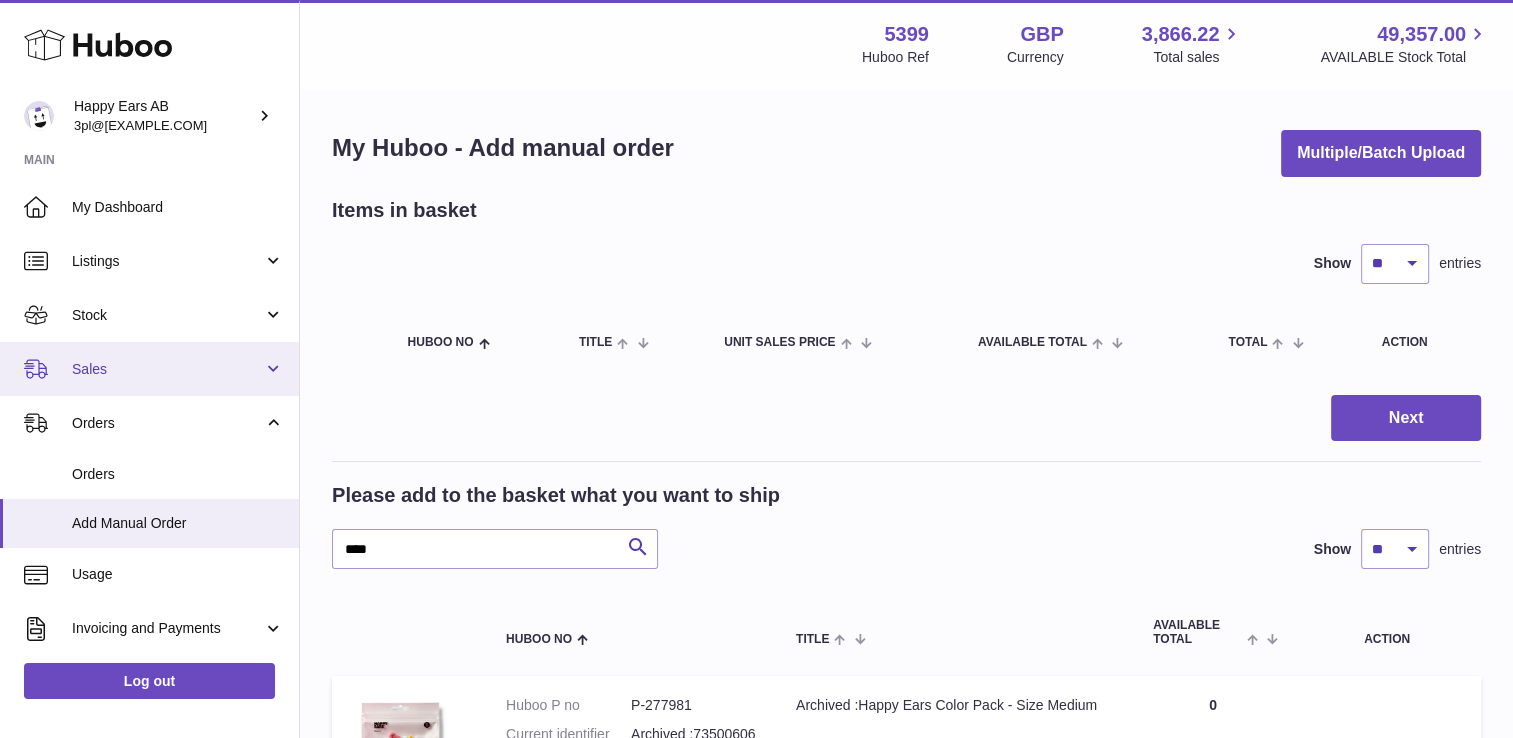 click on "Sales" at bounding box center (167, 369) 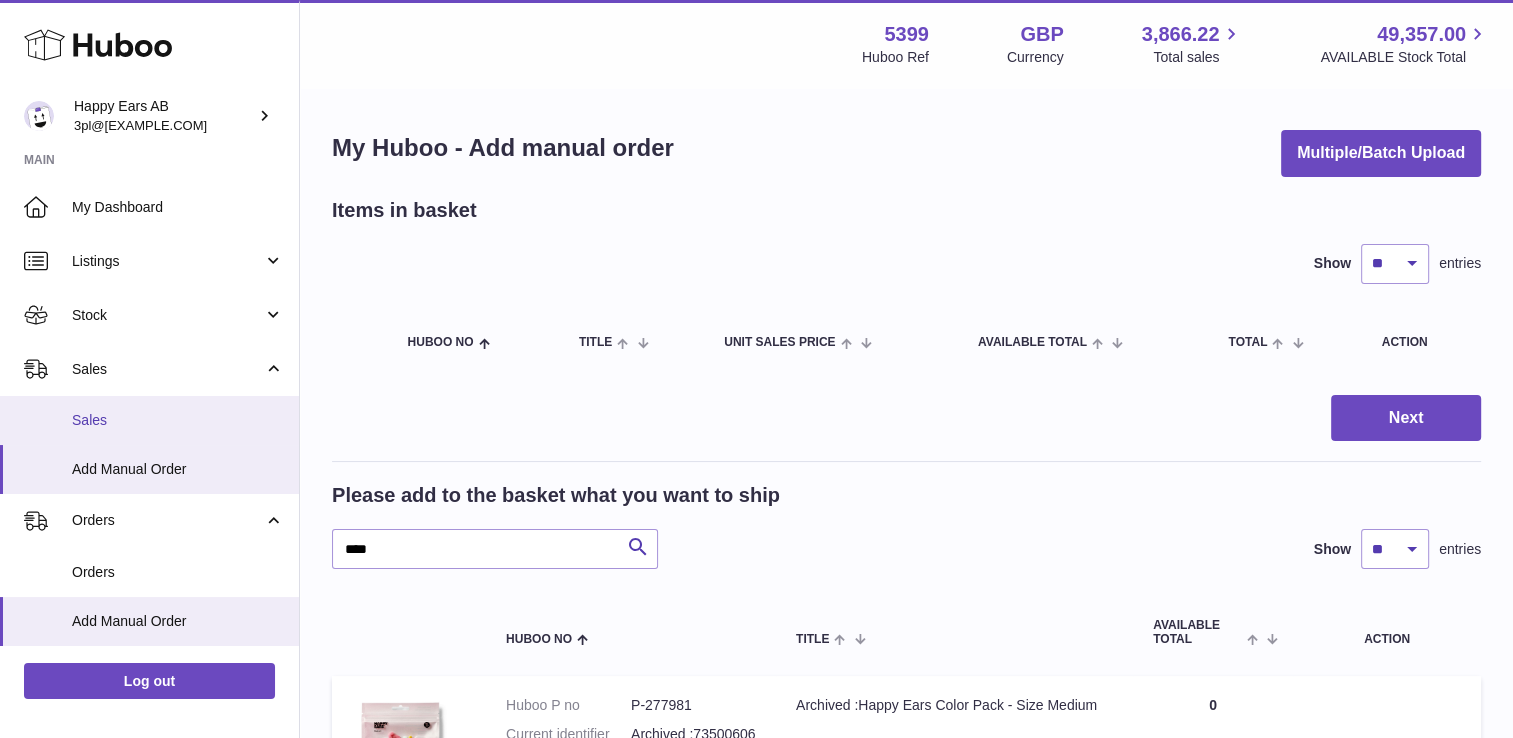 click on "Sales" at bounding box center [178, 420] 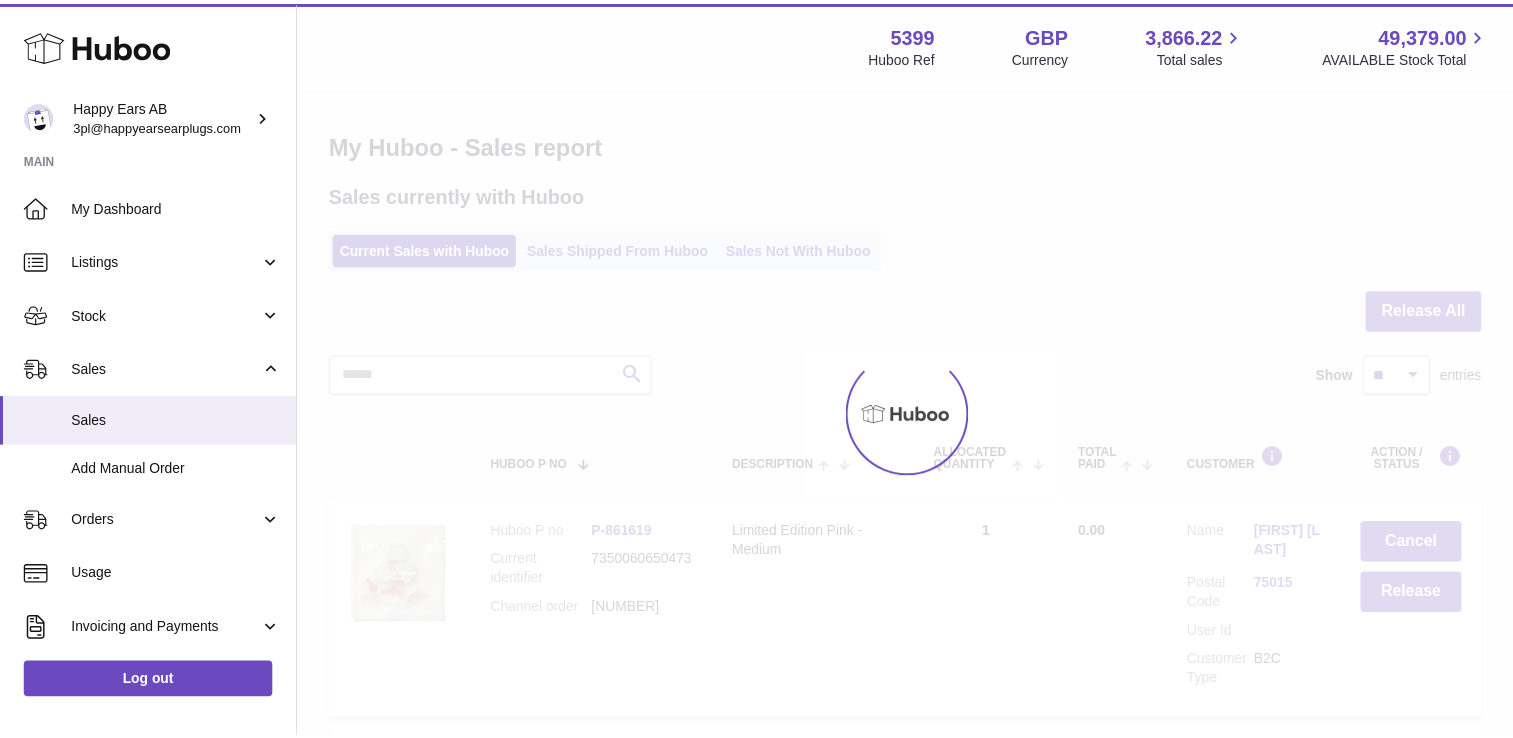 scroll, scrollTop: 0, scrollLeft: 0, axis: both 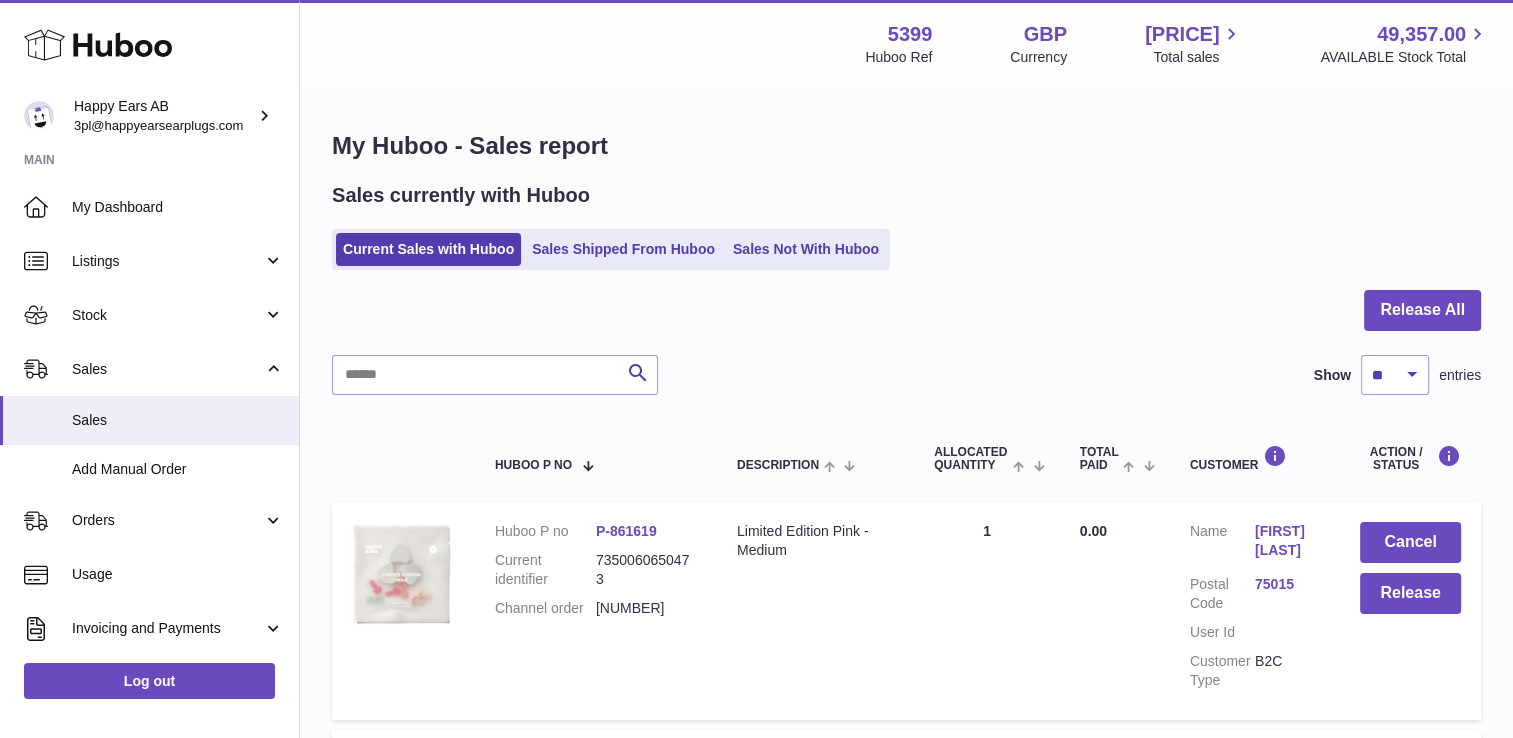 click on "Sales currently with Huboo
Current Sales with Huboo
Sales Shipped From Huboo
Sales Not With Huboo" at bounding box center [906, 226] 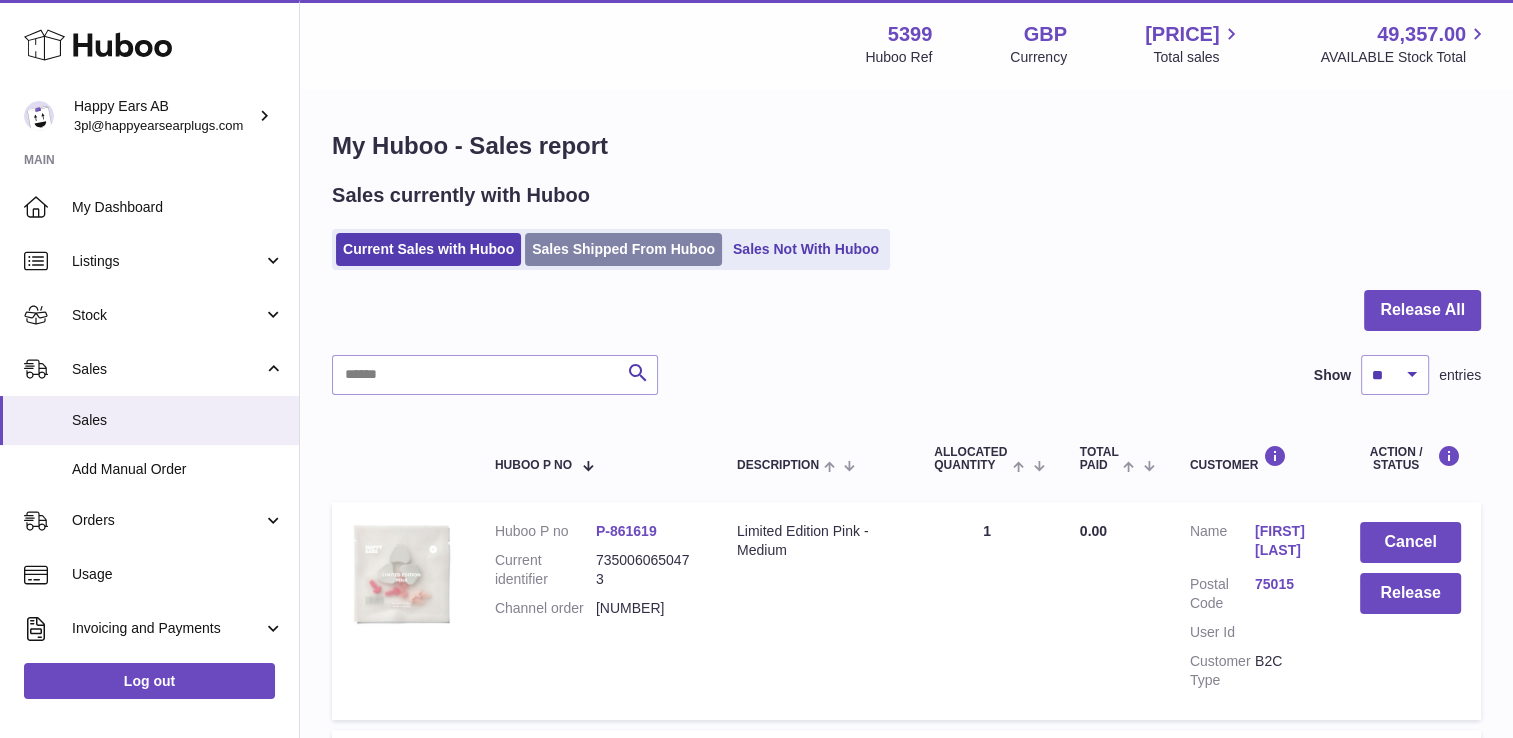 click on "Sales Shipped From Huboo" at bounding box center [623, 249] 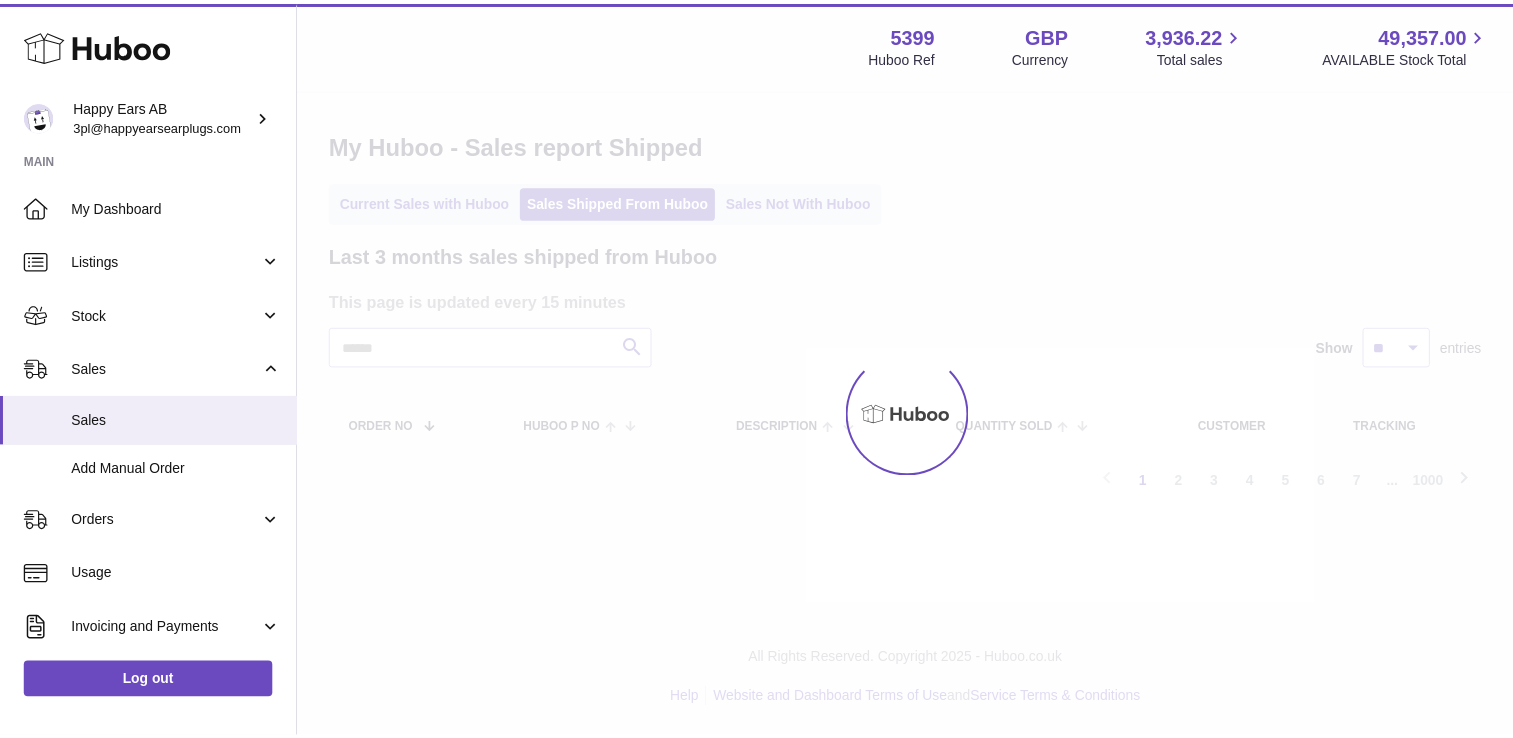 scroll, scrollTop: 0, scrollLeft: 0, axis: both 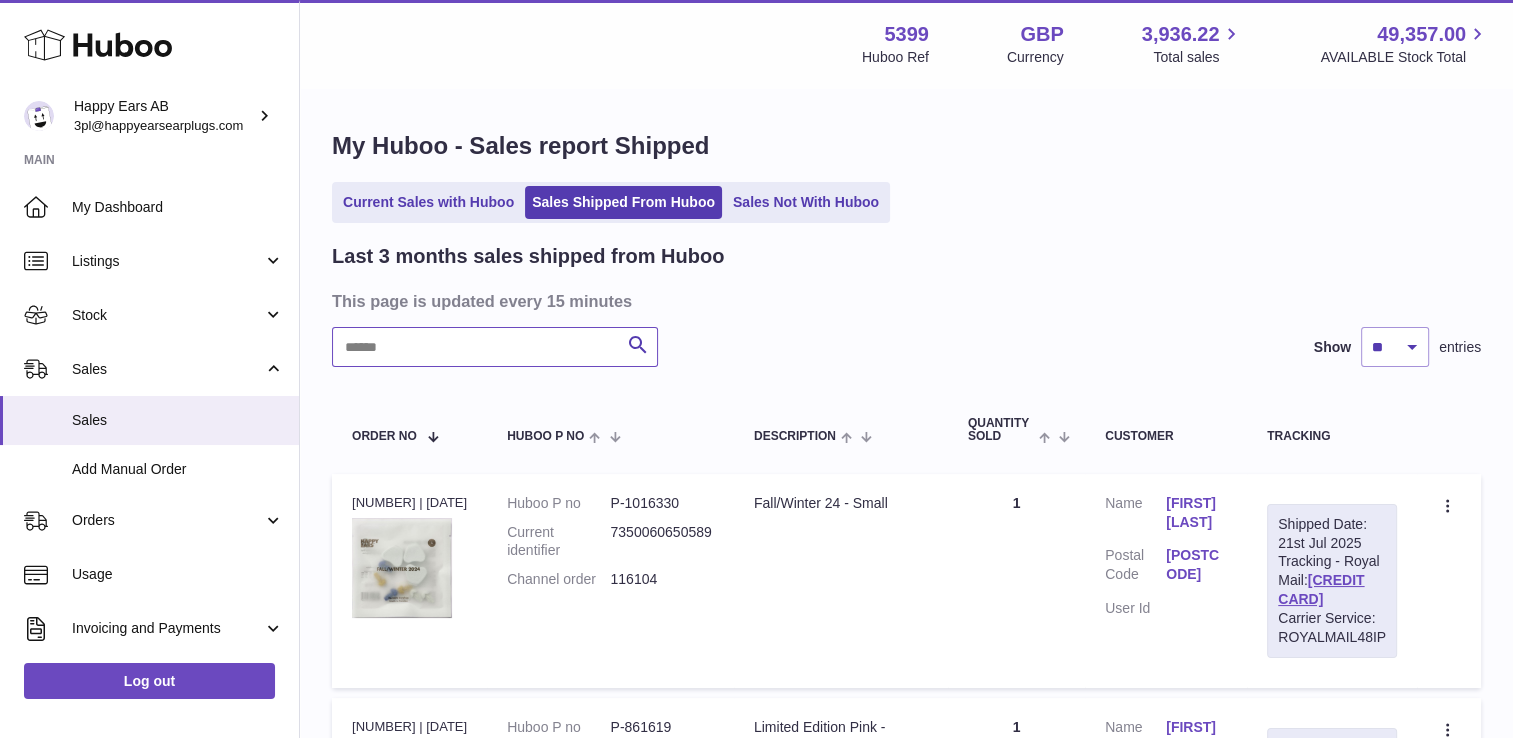 click at bounding box center [495, 347] 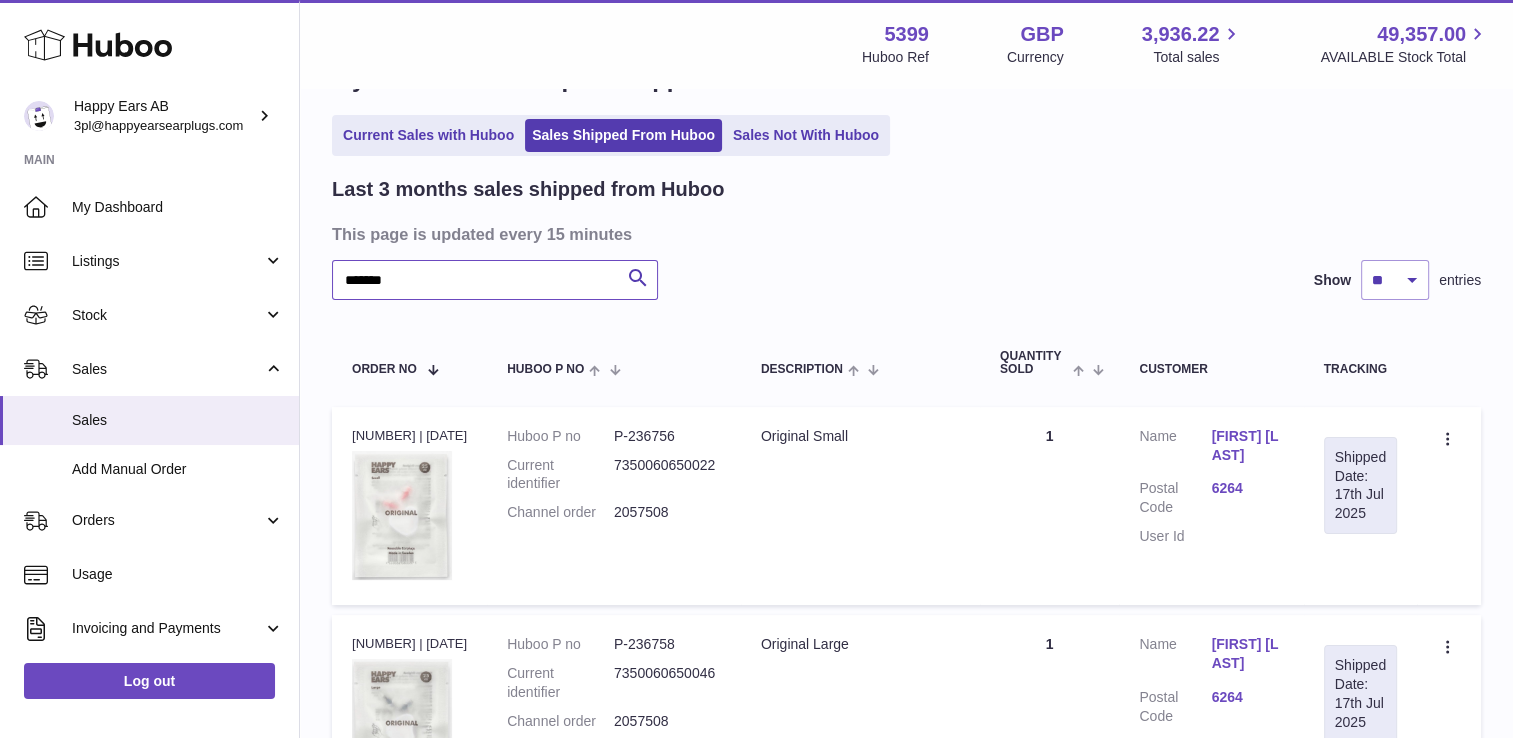 scroll, scrollTop: 200, scrollLeft: 0, axis: vertical 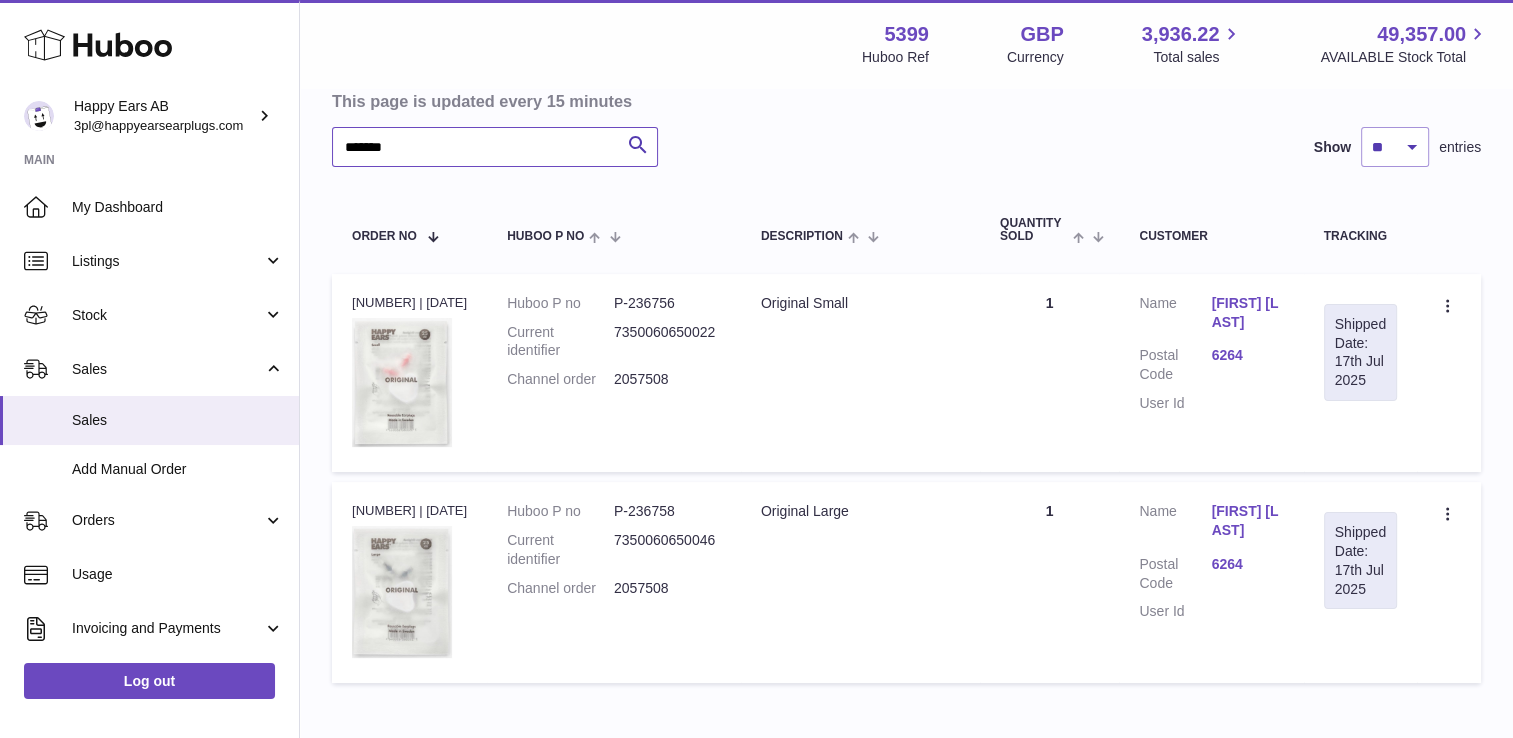 type on "*******" 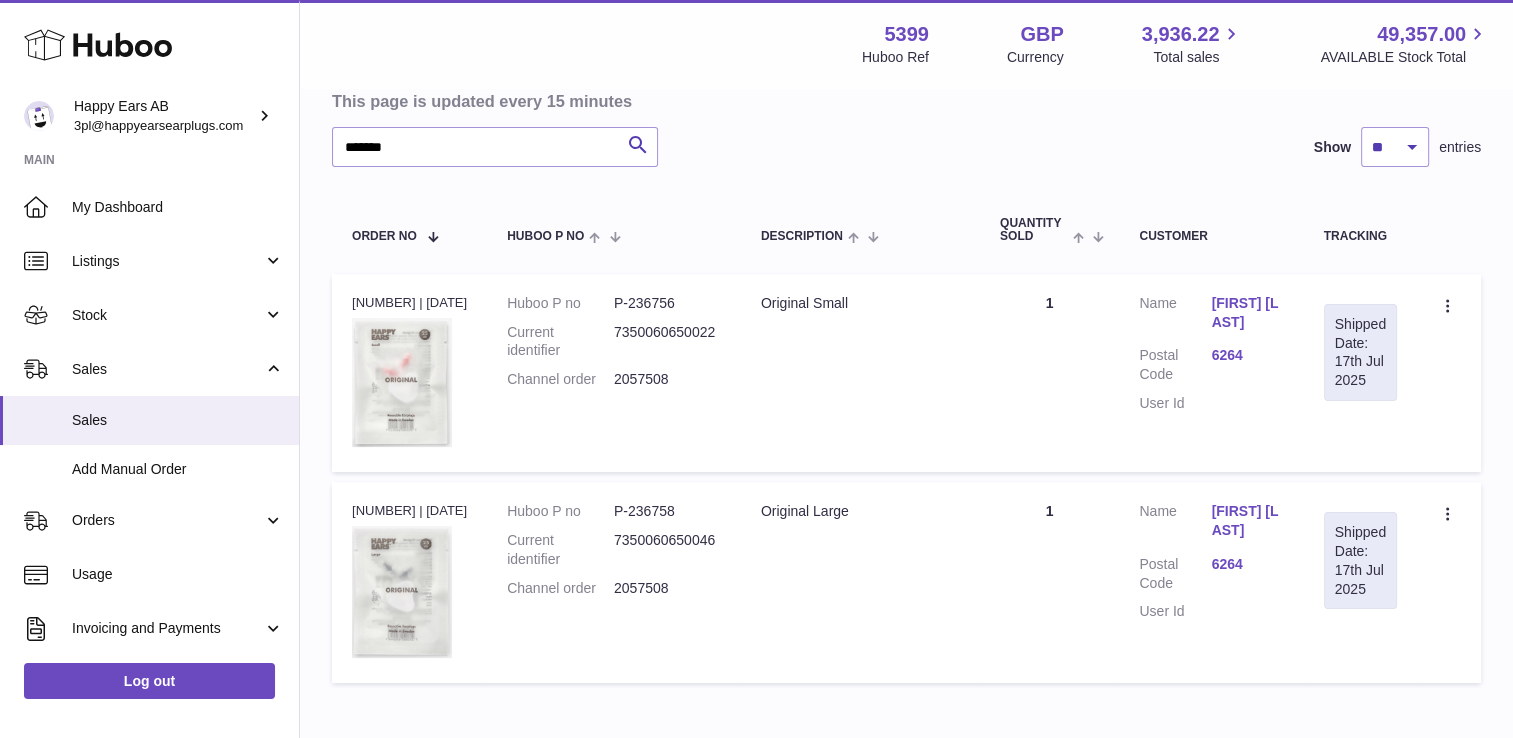 click on "[FIRST] [LAST]" at bounding box center [1247, 313] 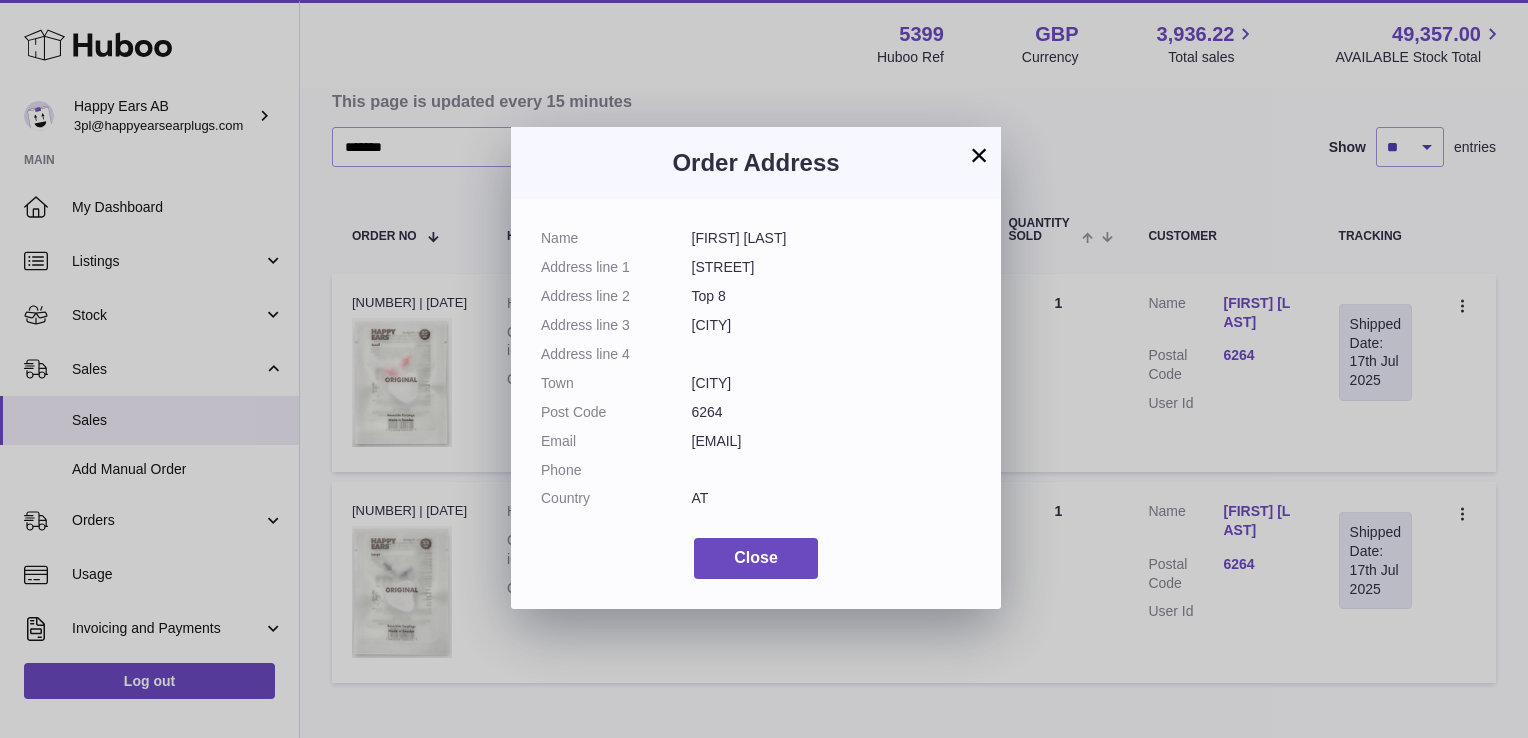 drag, startPoint x: 773, startPoint y: 382, endPoint x: 684, endPoint y: 382, distance: 89 